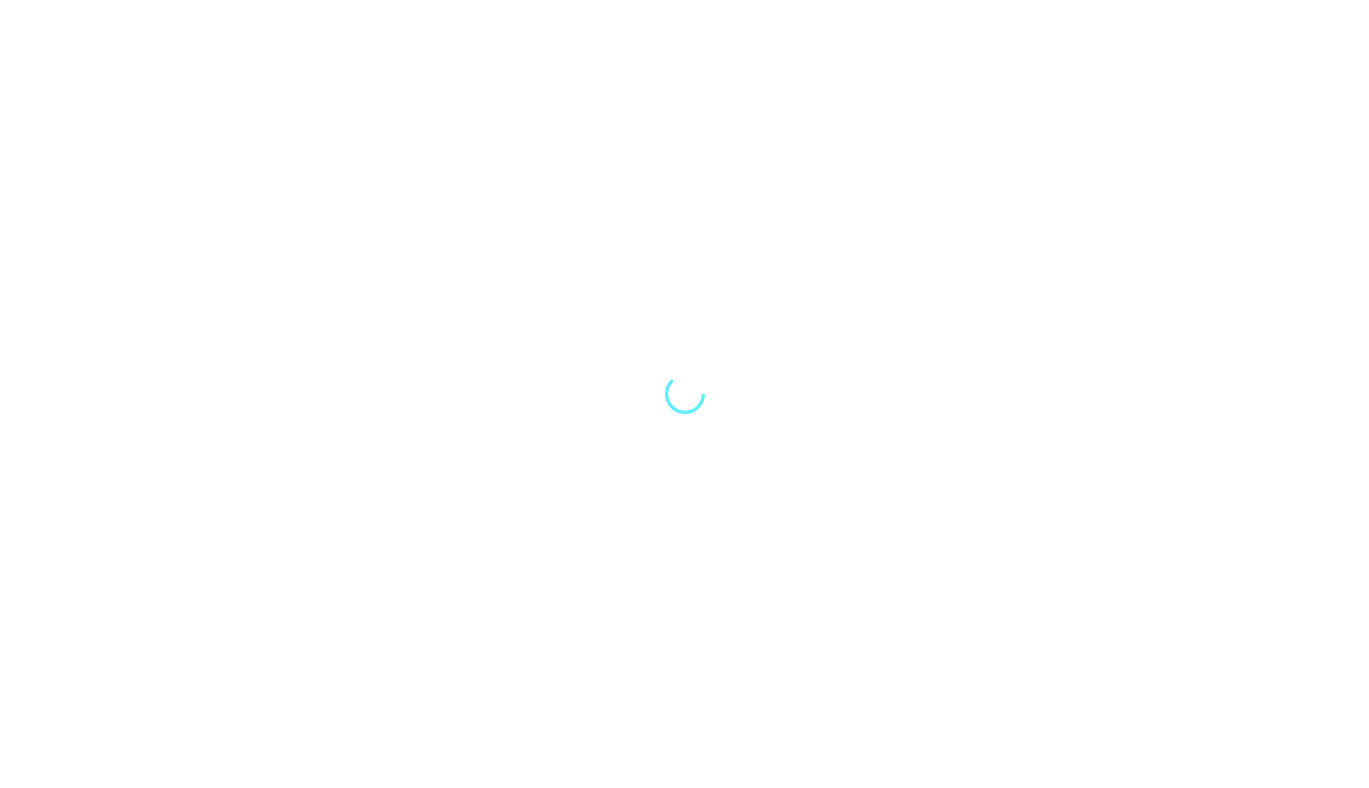 scroll, scrollTop: 0, scrollLeft: 0, axis: both 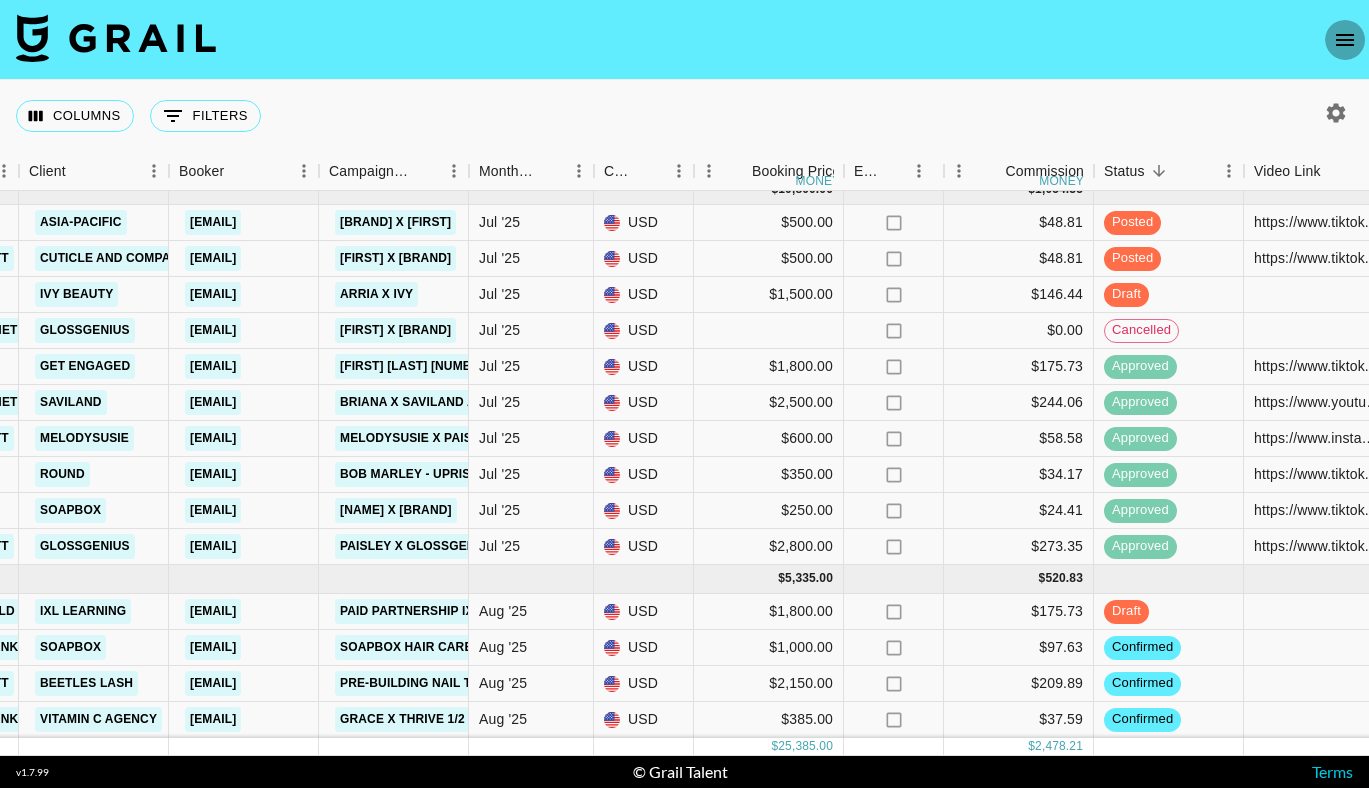 click 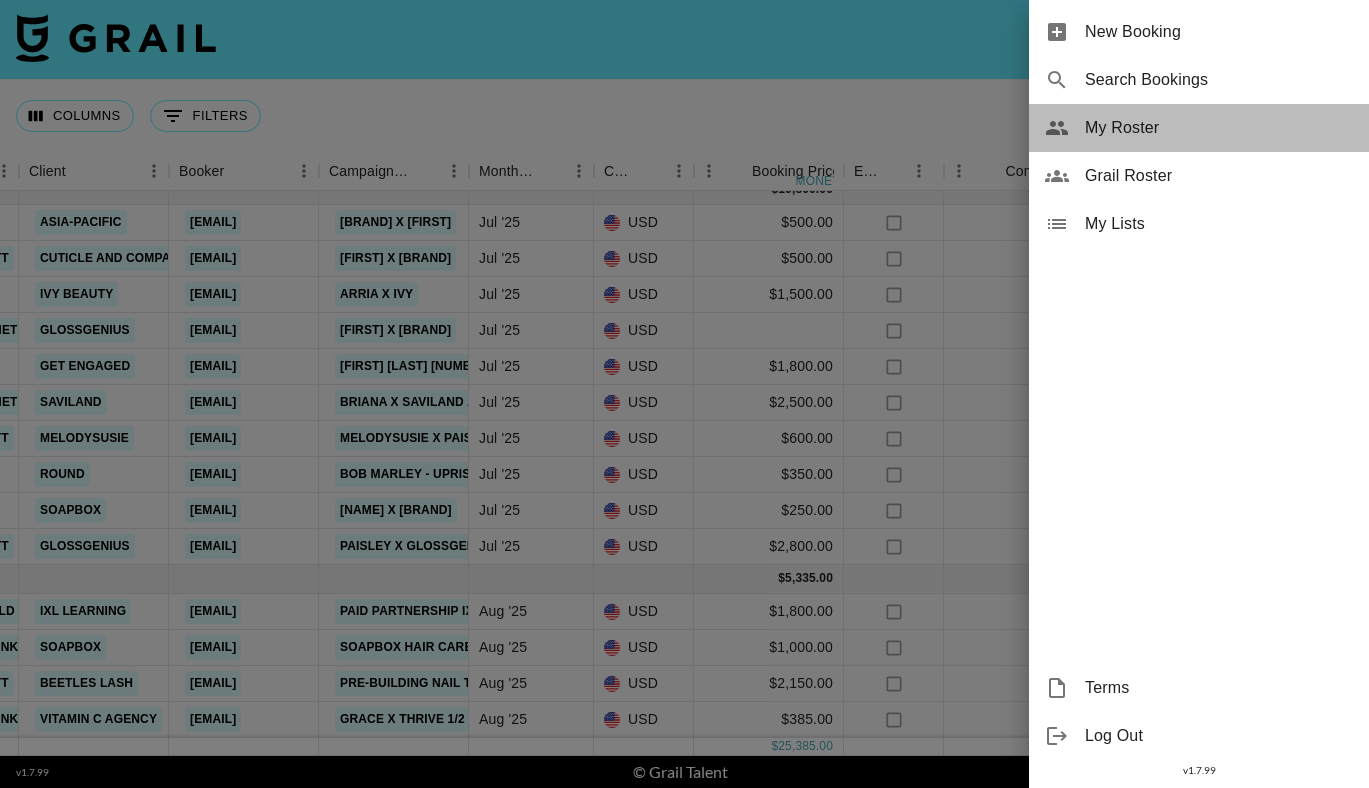 click on "My Roster" at bounding box center (1219, 128) 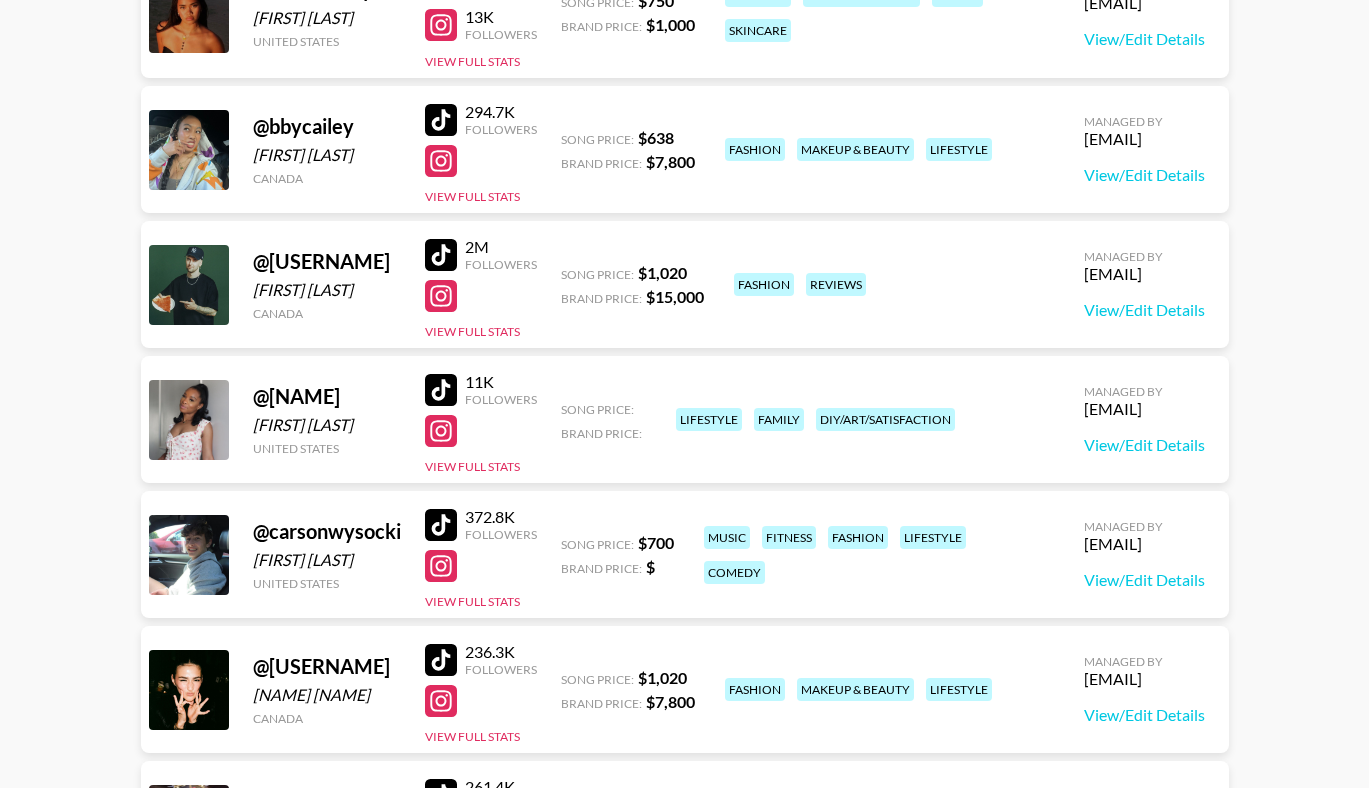 scroll, scrollTop: 630, scrollLeft: 0, axis: vertical 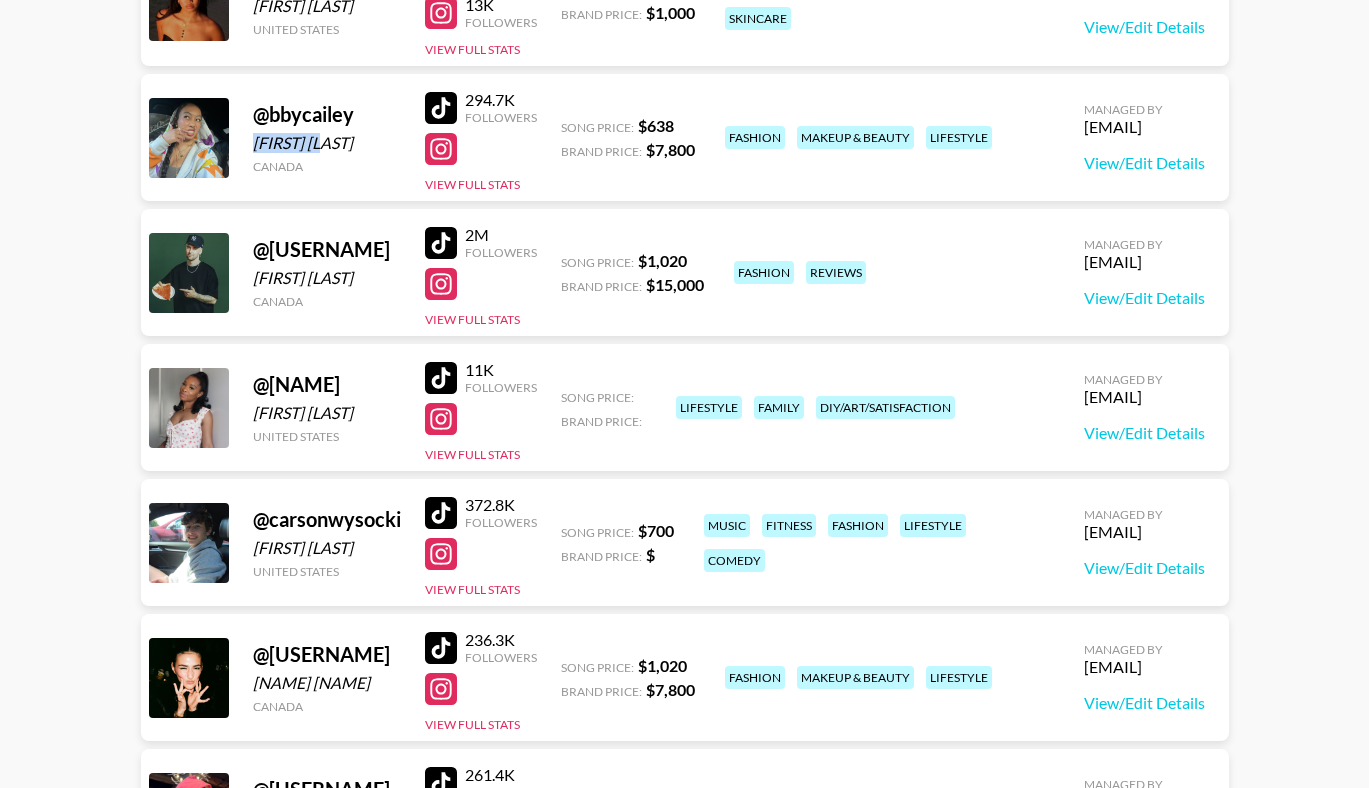 drag, startPoint x: 333, startPoint y: 140, endPoint x: 245, endPoint y: 144, distance: 88.09086 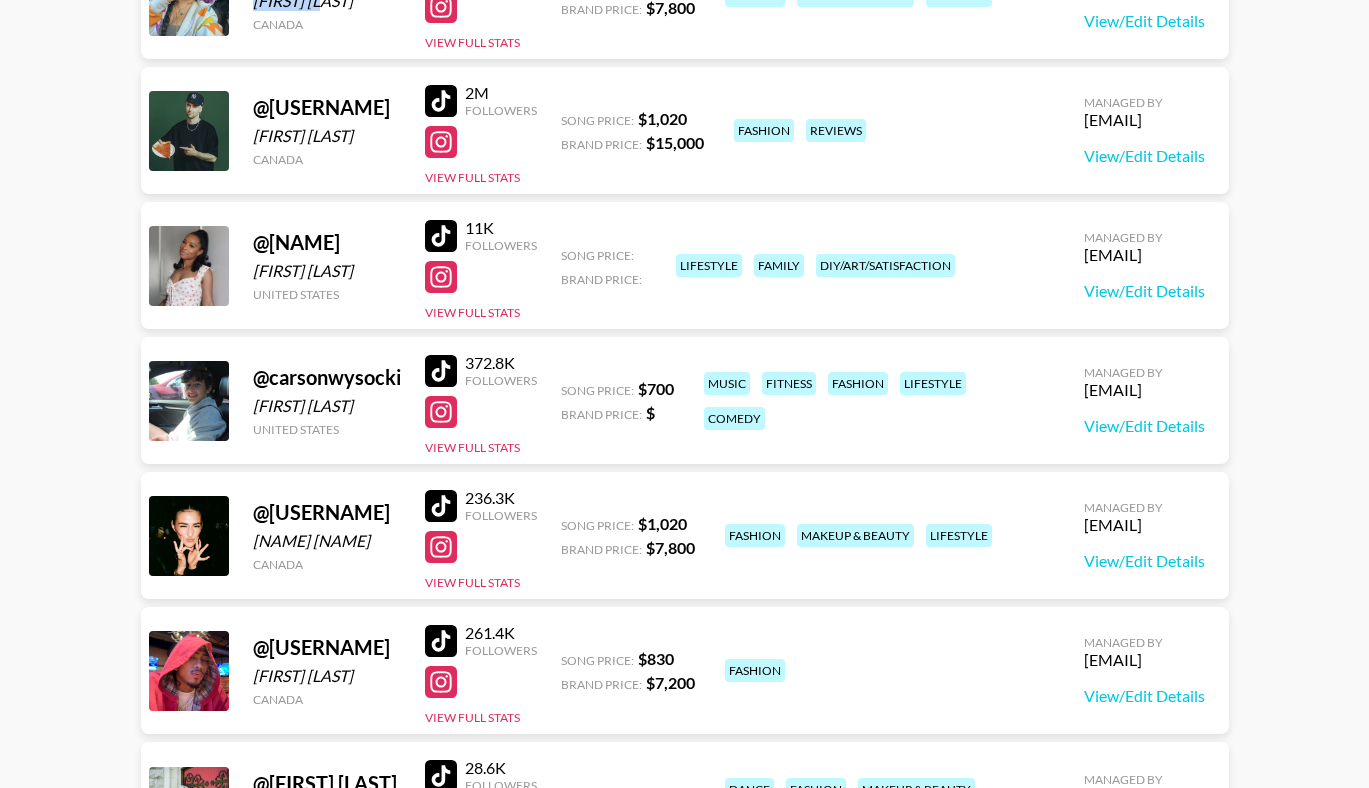 scroll, scrollTop: 0, scrollLeft: 0, axis: both 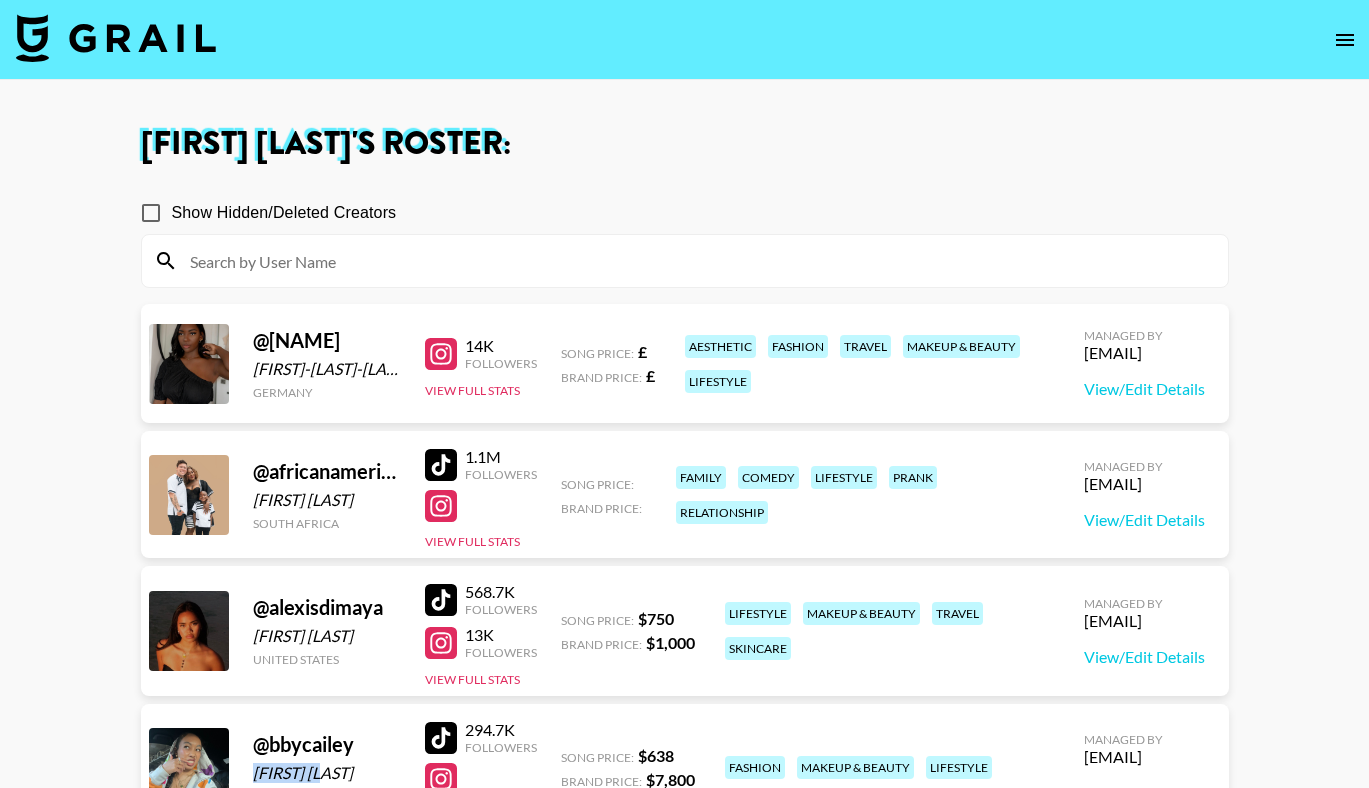 click at bounding box center [1345, 40] 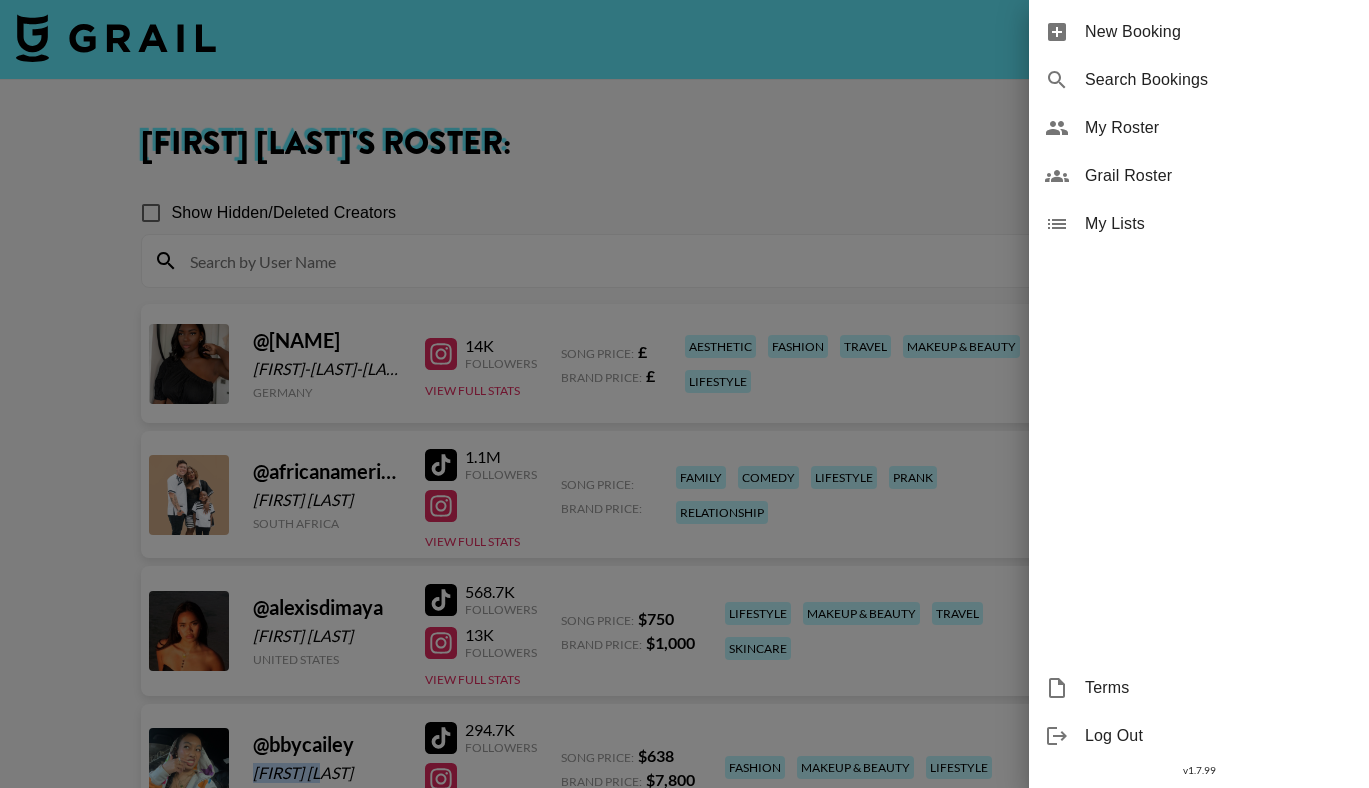 click on "Search Bookings" at bounding box center [1219, 80] 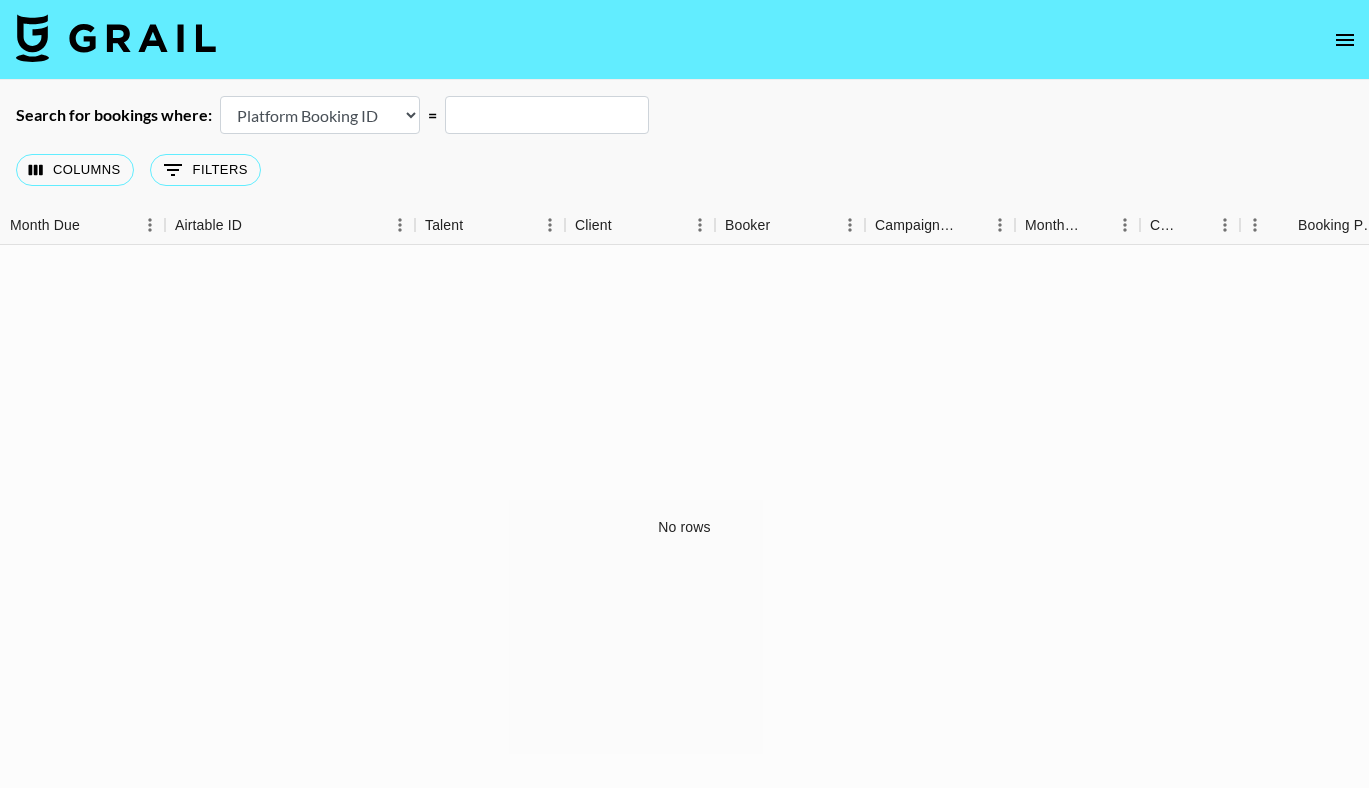 click on "Airtable Booking ID Platform Booking ID Platform Campaign ID" at bounding box center (320, 115) 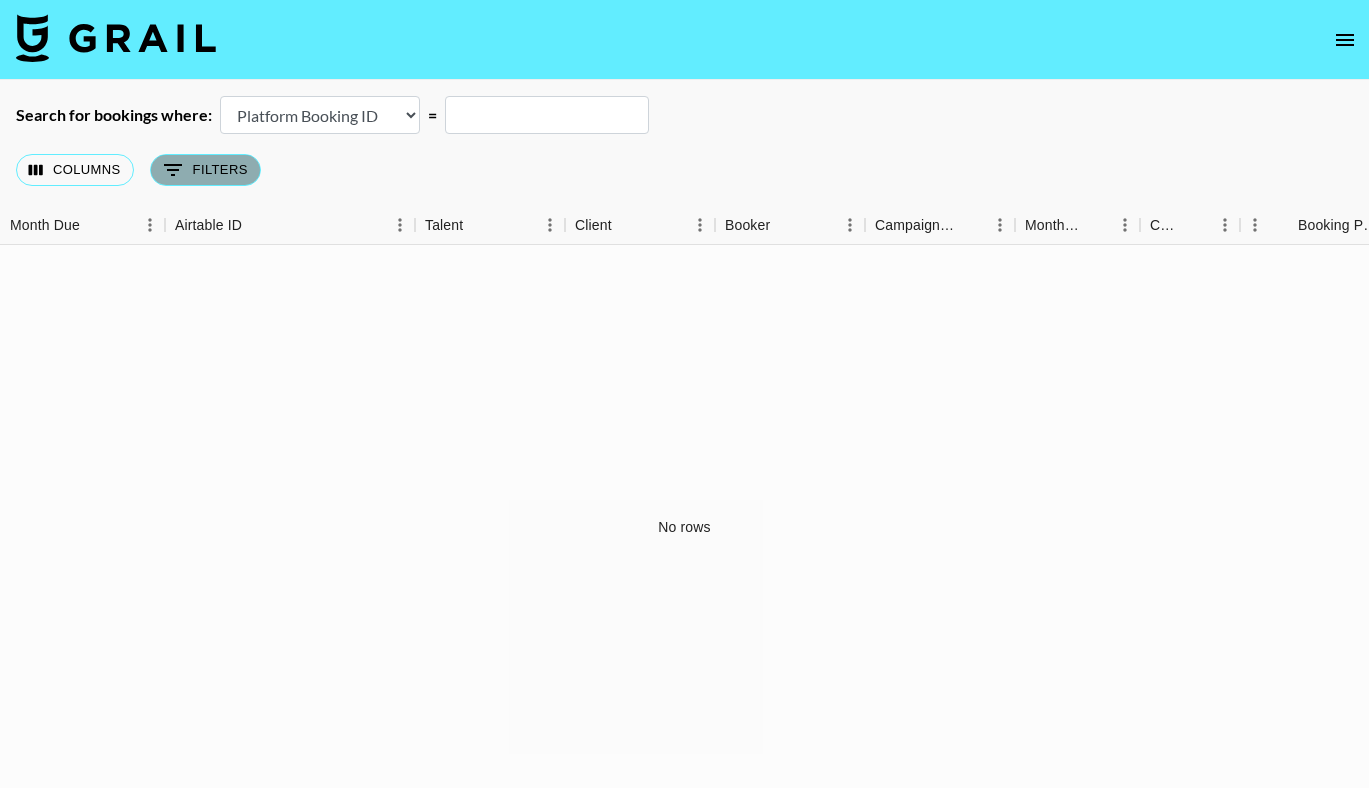 click on "0 Filters" at bounding box center [205, 170] 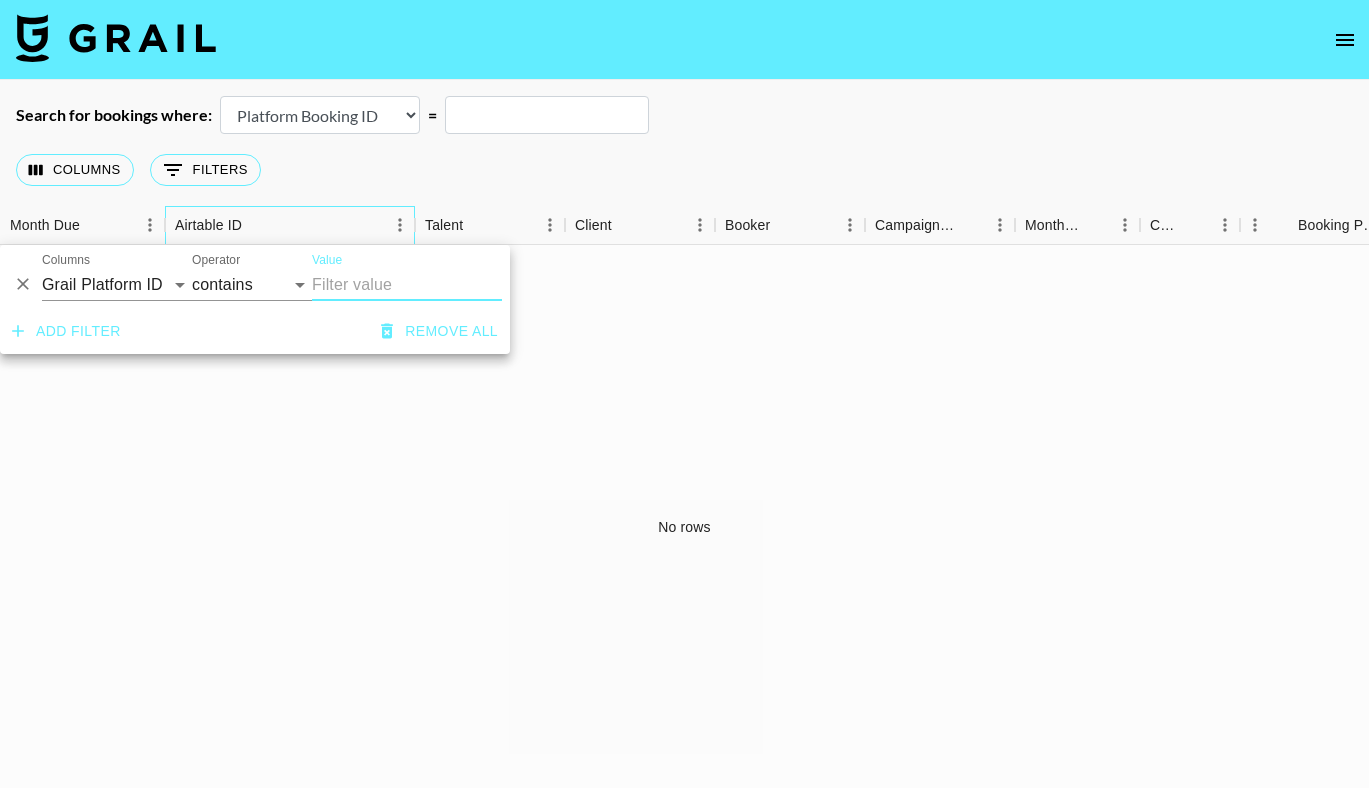 click on "Airtable ID" at bounding box center [280, 225] 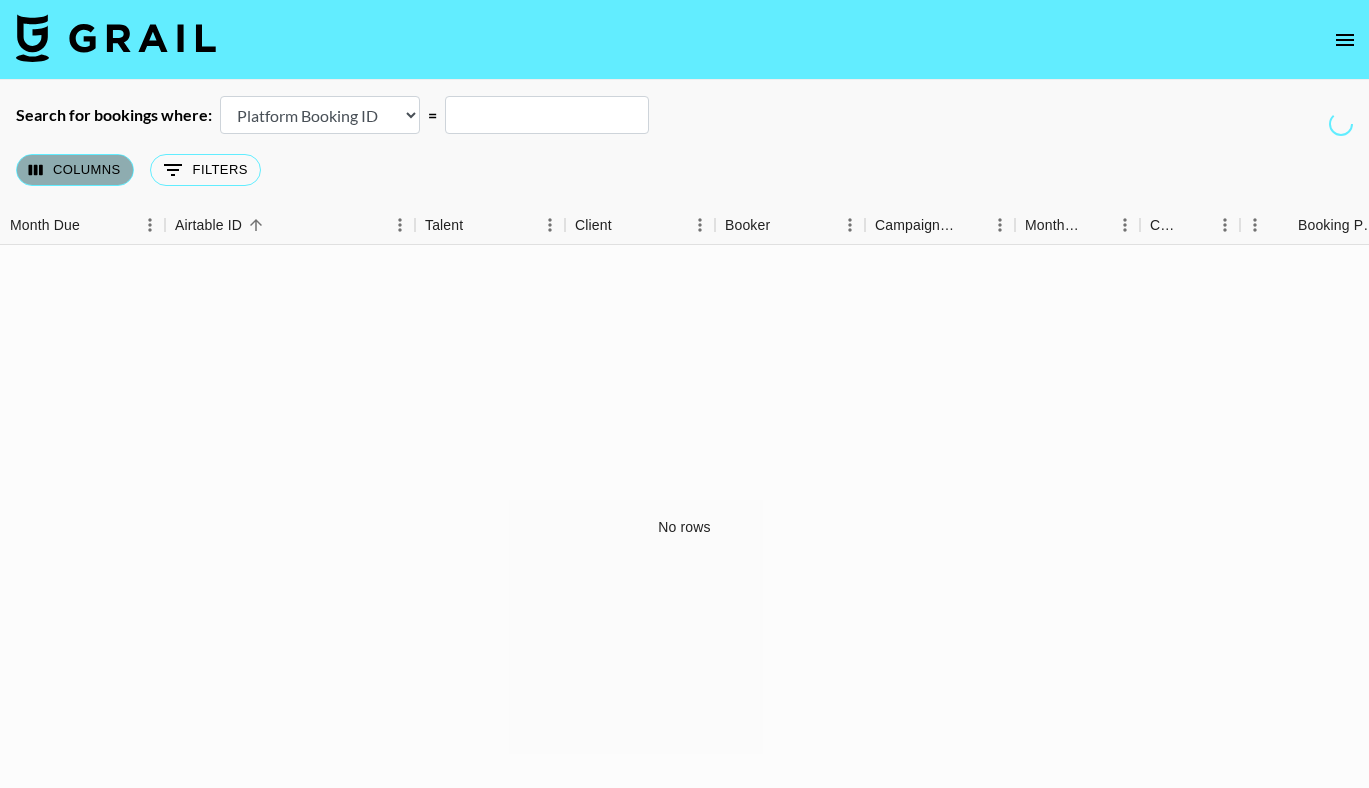 click on "Columns" at bounding box center [75, 170] 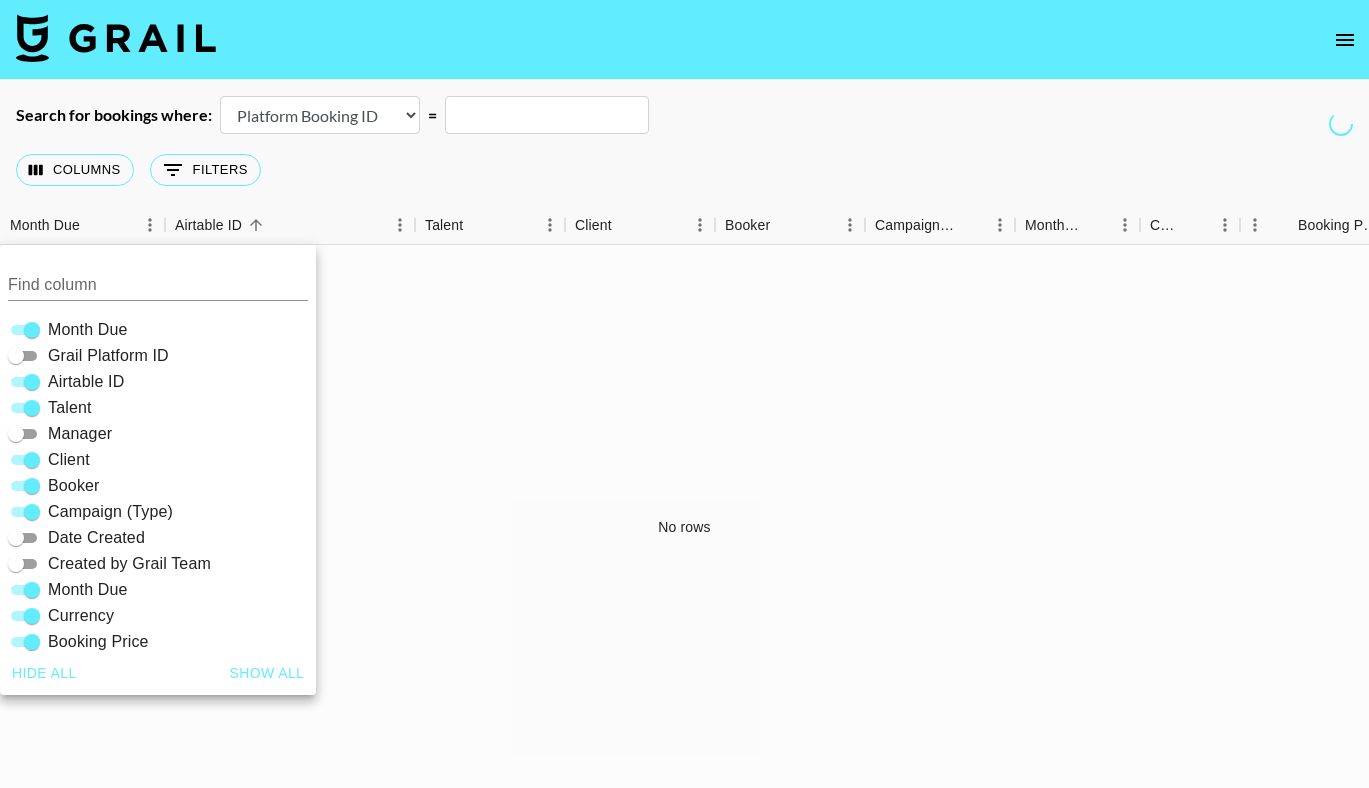 click on "Columns 0 Filters + Booking" at bounding box center (684, 170) 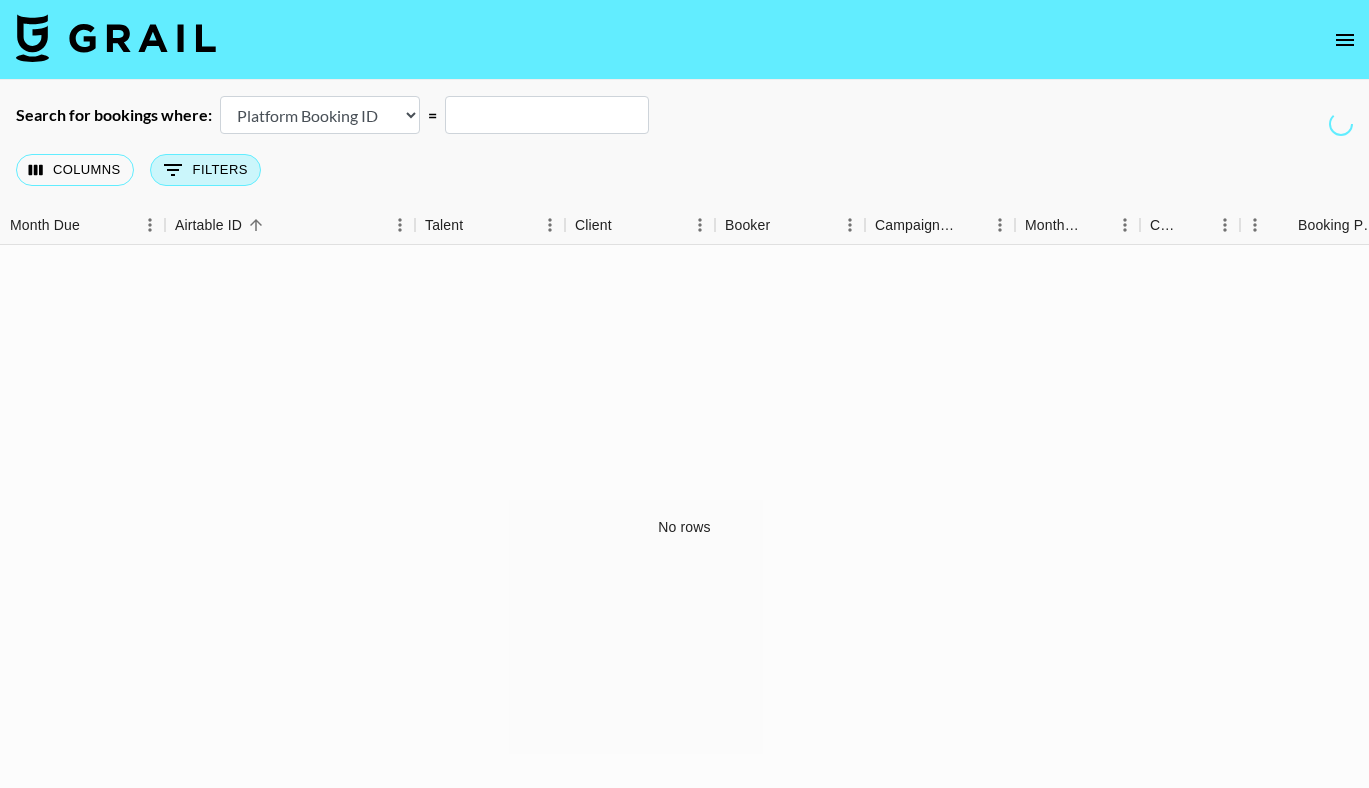 click on "0 Filters" at bounding box center [205, 170] 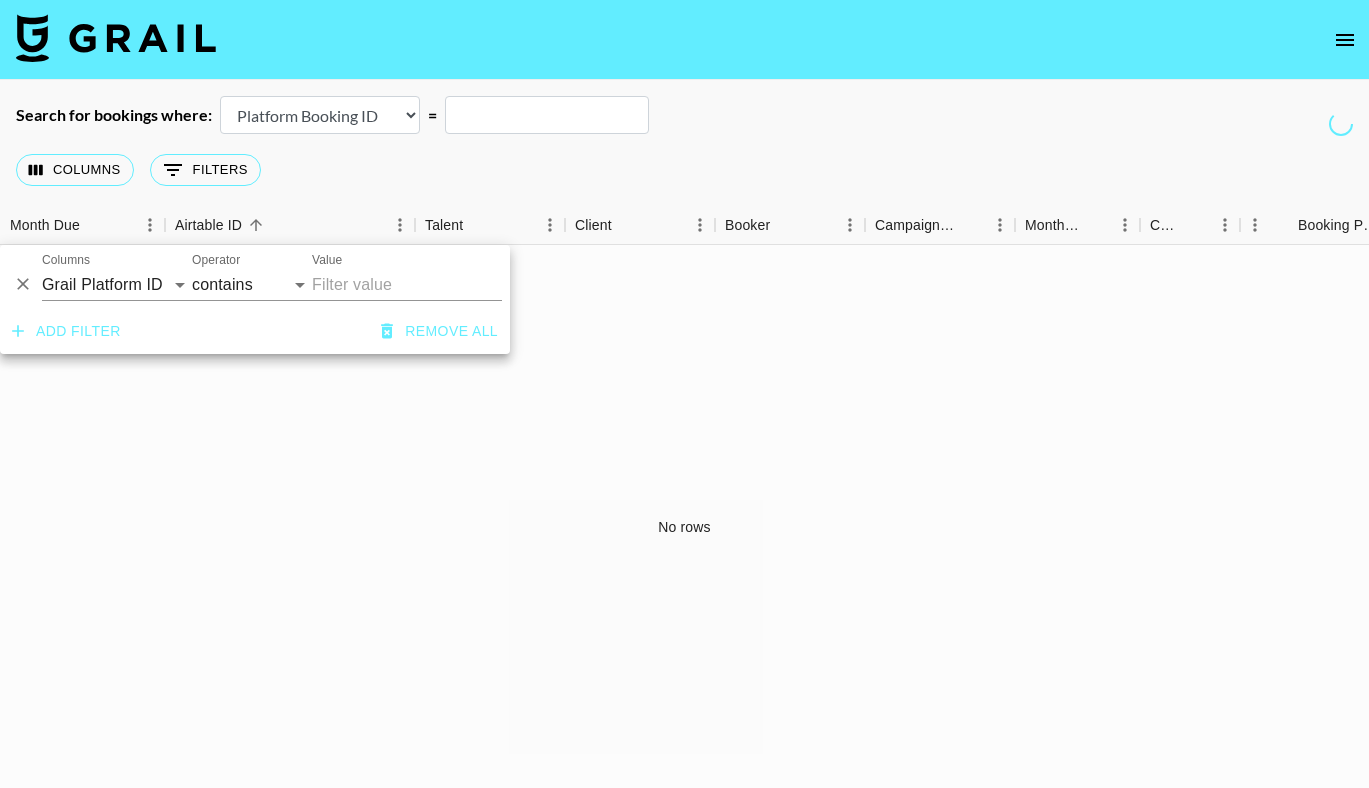 click at bounding box center [547, 115] 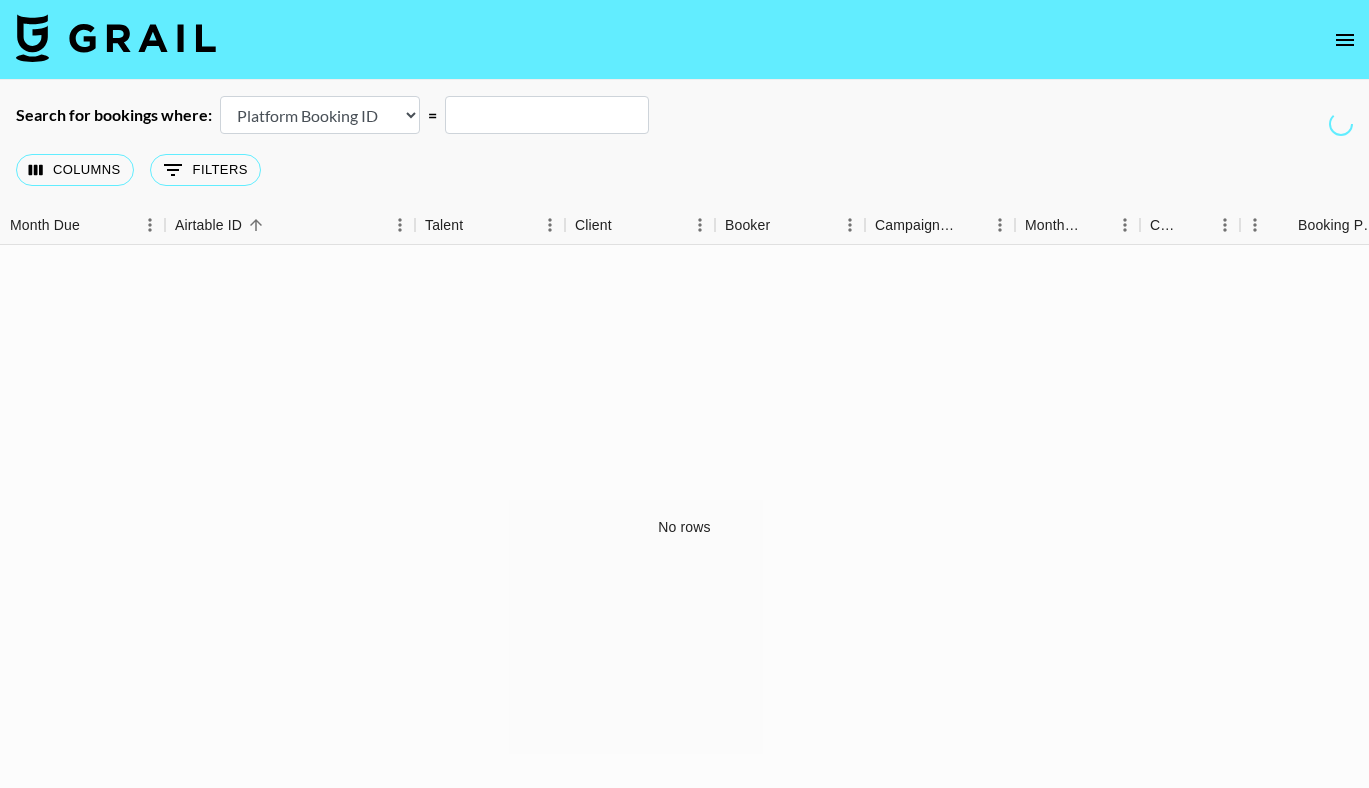 click on "Airtable Booking ID Platform Booking ID Platform Campaign ID" at bounding box center [320, 115] 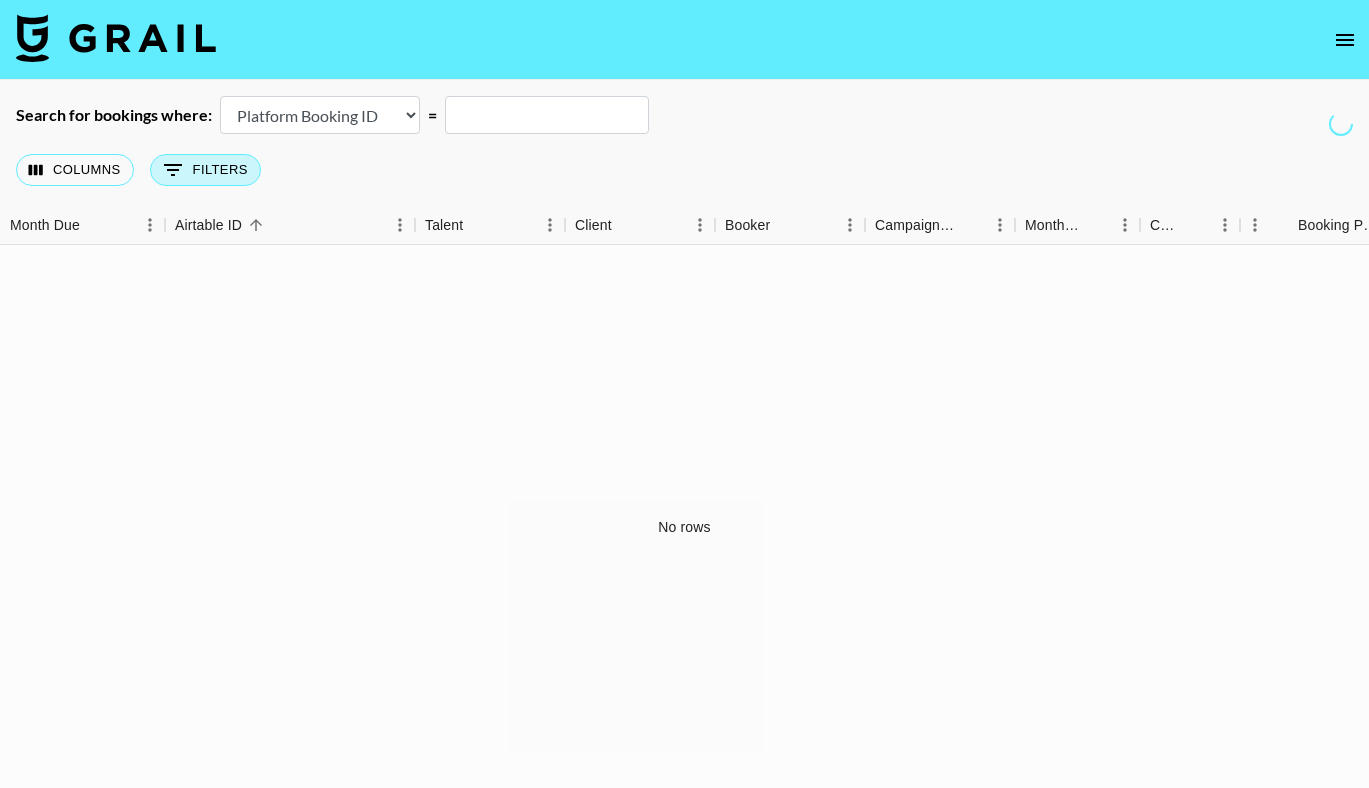 click on "0 Filters" at bounding box center [205, 170] 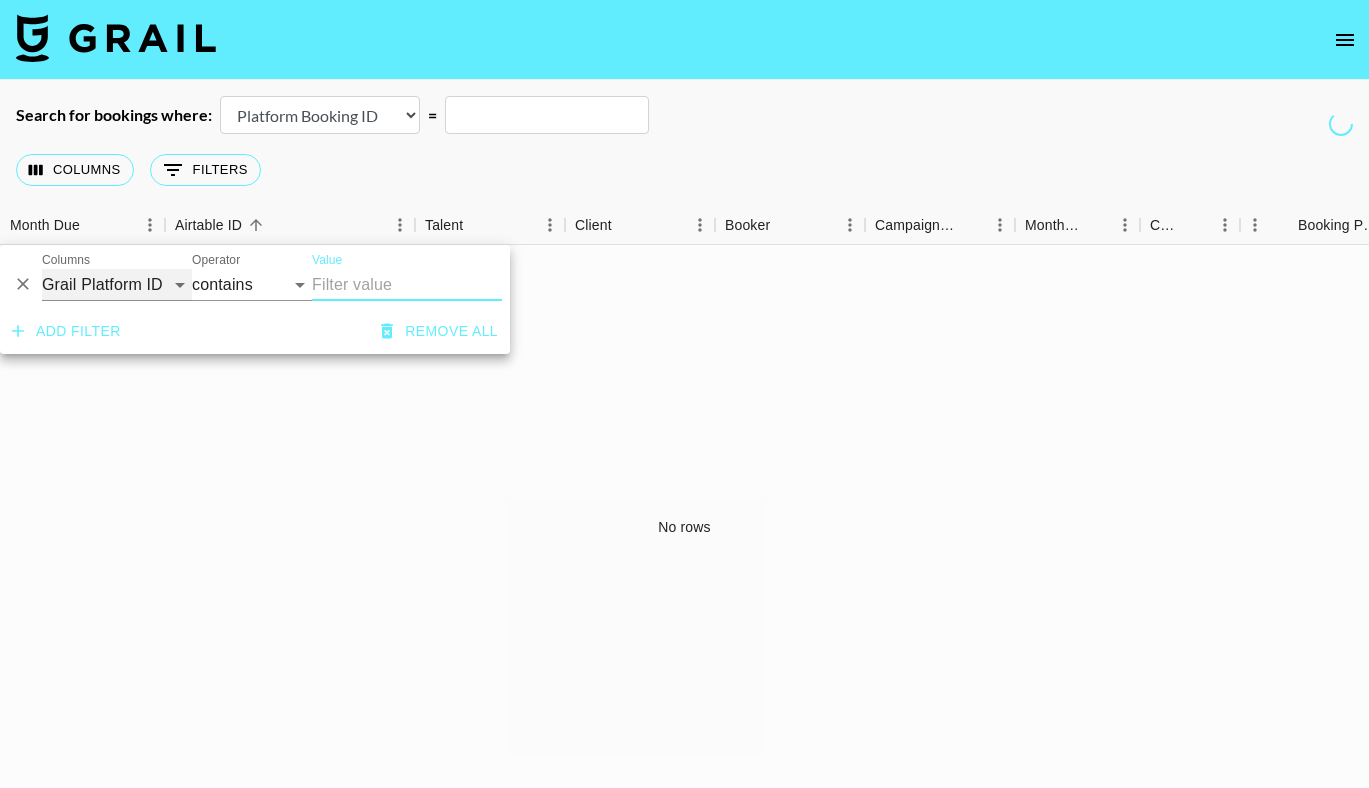 click on "Grail Platform ID Airtable ID Talent Manager Client Booker Campaign (Type) Date Created Created by Grail Team Month Due Currency Booking Price Creator Commmission Override External Commission Expenses: Remove Commission? Commission Status Video Link Boost Code Special Booking Type PO Number Invoice Notes Uniport Contact Email Contract File Payment Sent Payment Sent Date Invoice Link" at bounding box center [117, 285] 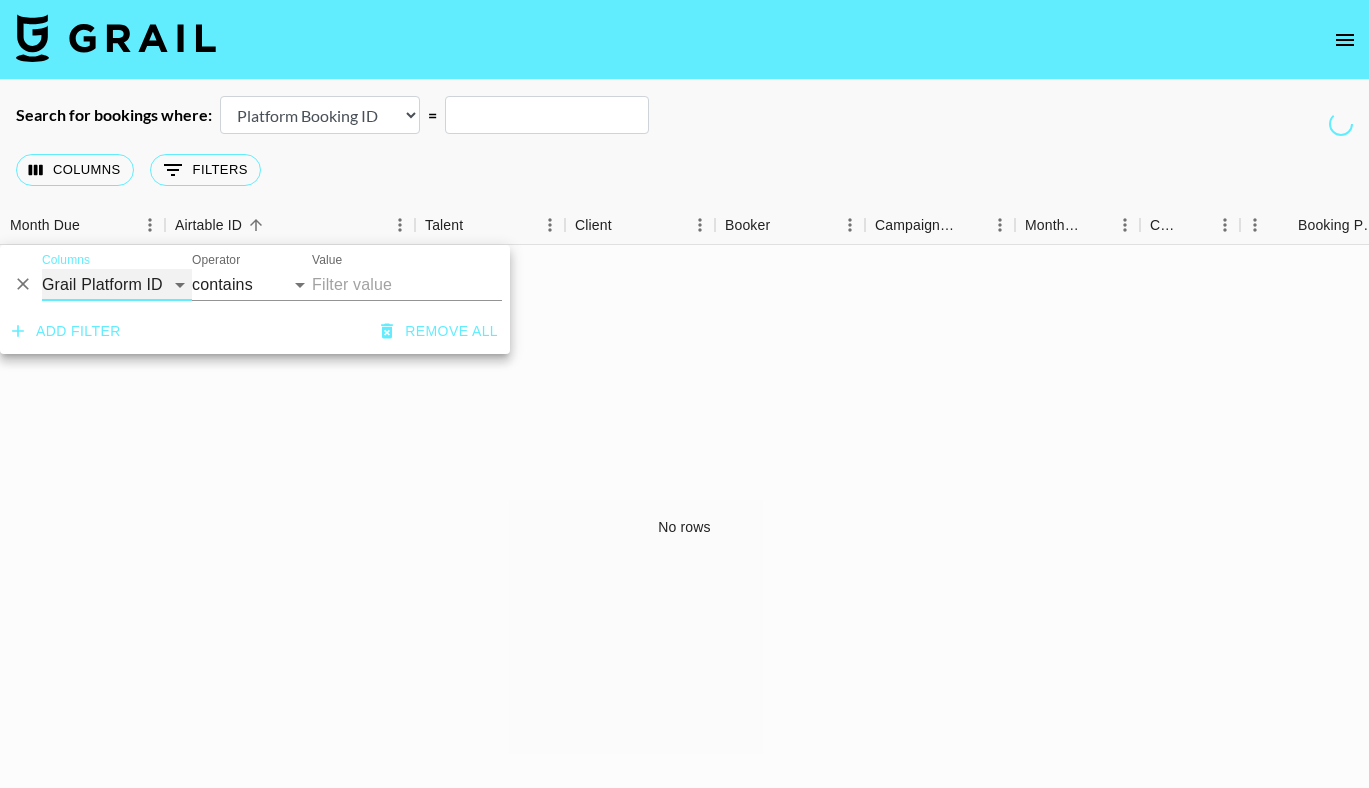 select on "managerIds" 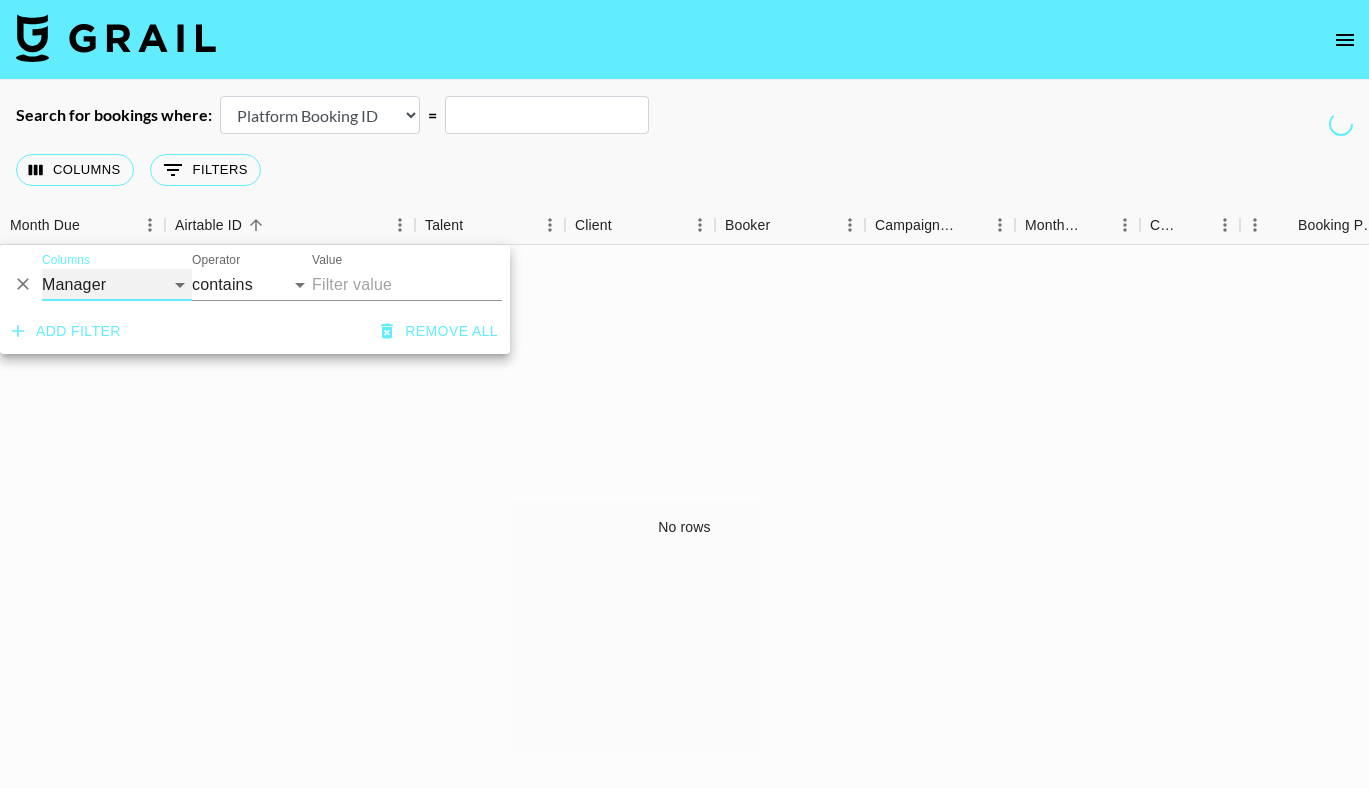 select on "is" 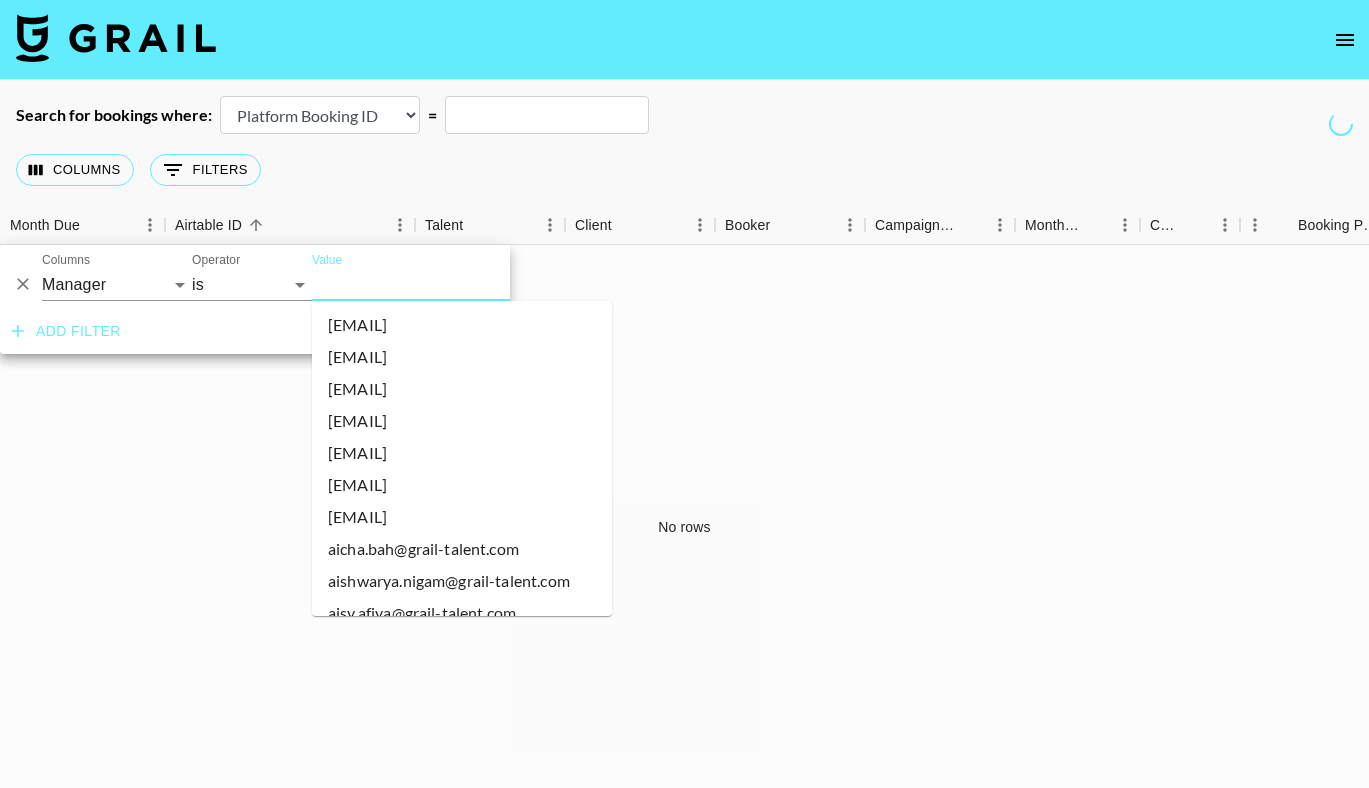 click on "Value" at bounding box center [447, 284] 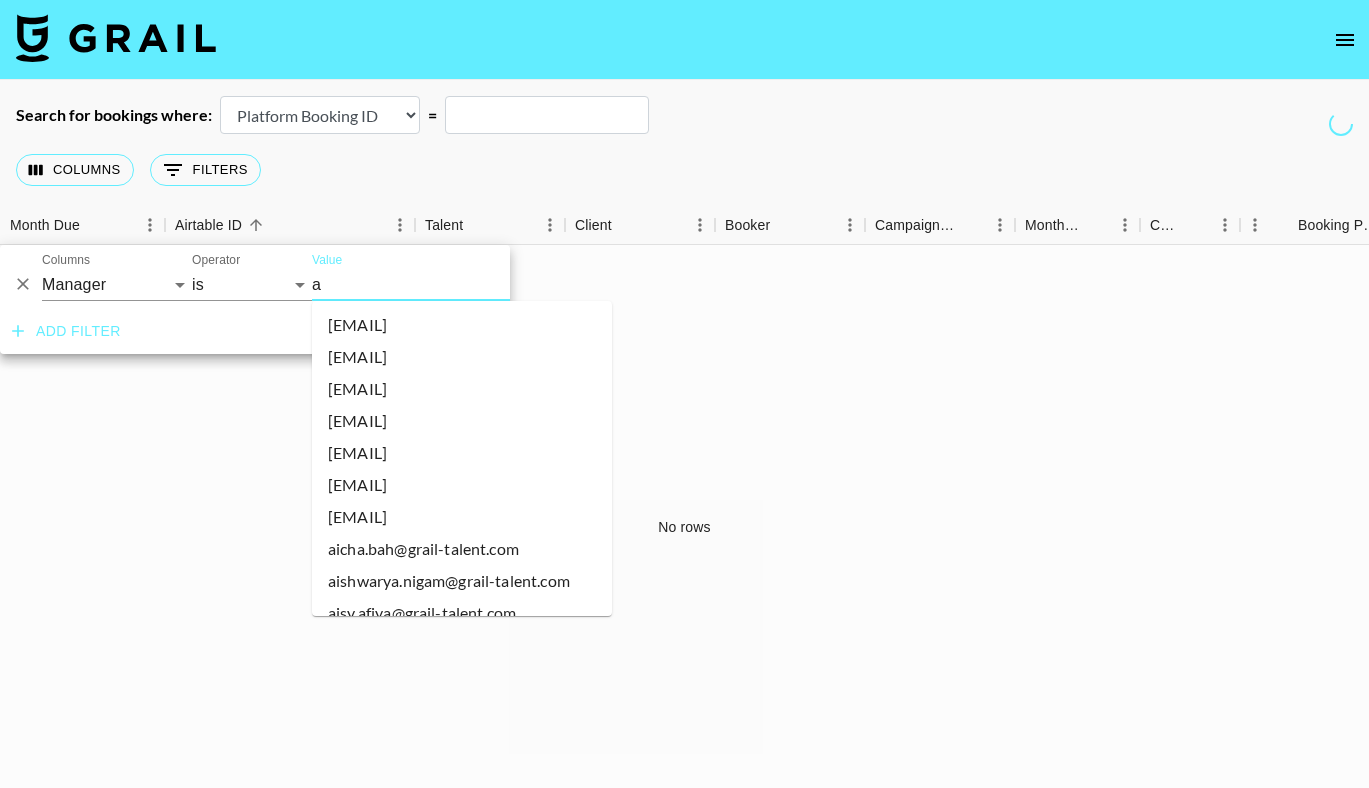 type on "ai" 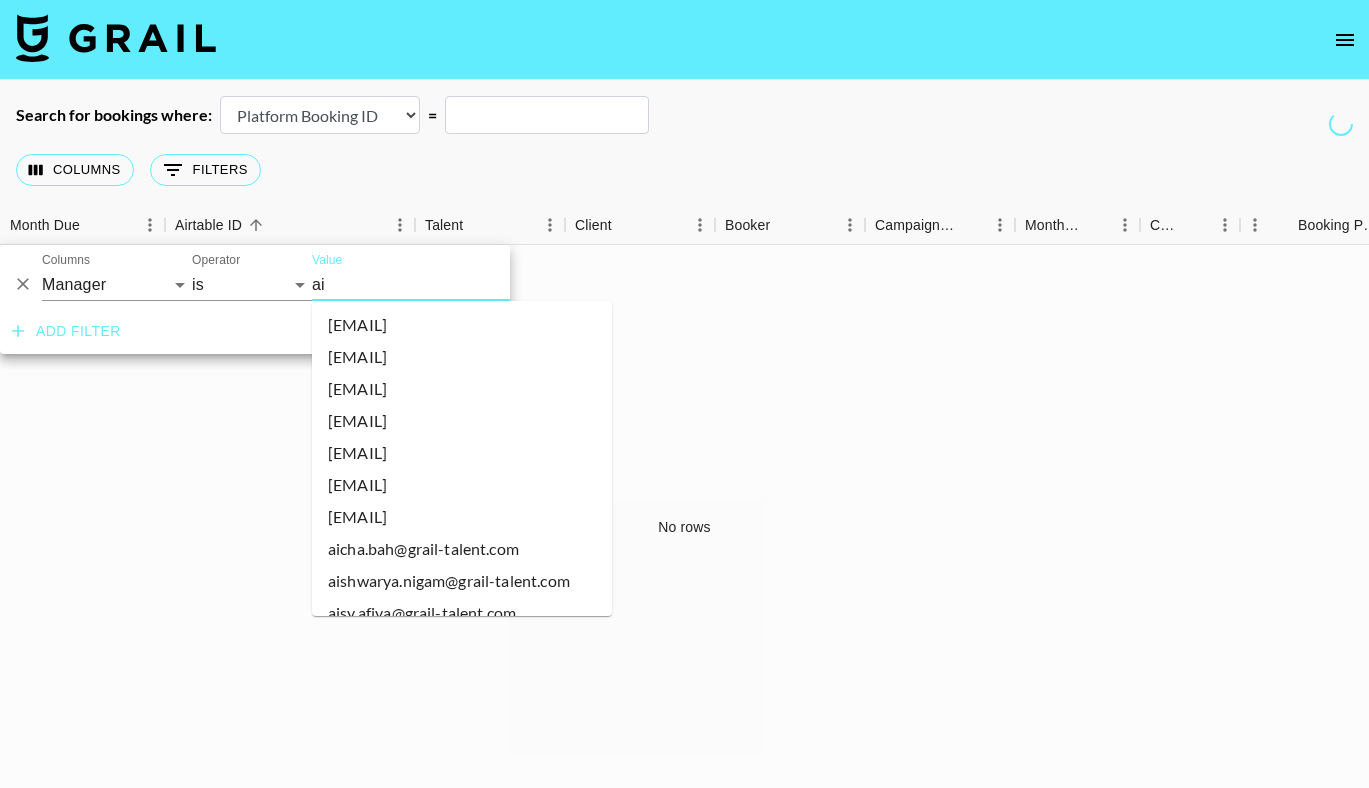 click on "aicha.bah@grail-talent.com" at bounding box center [462, 549] 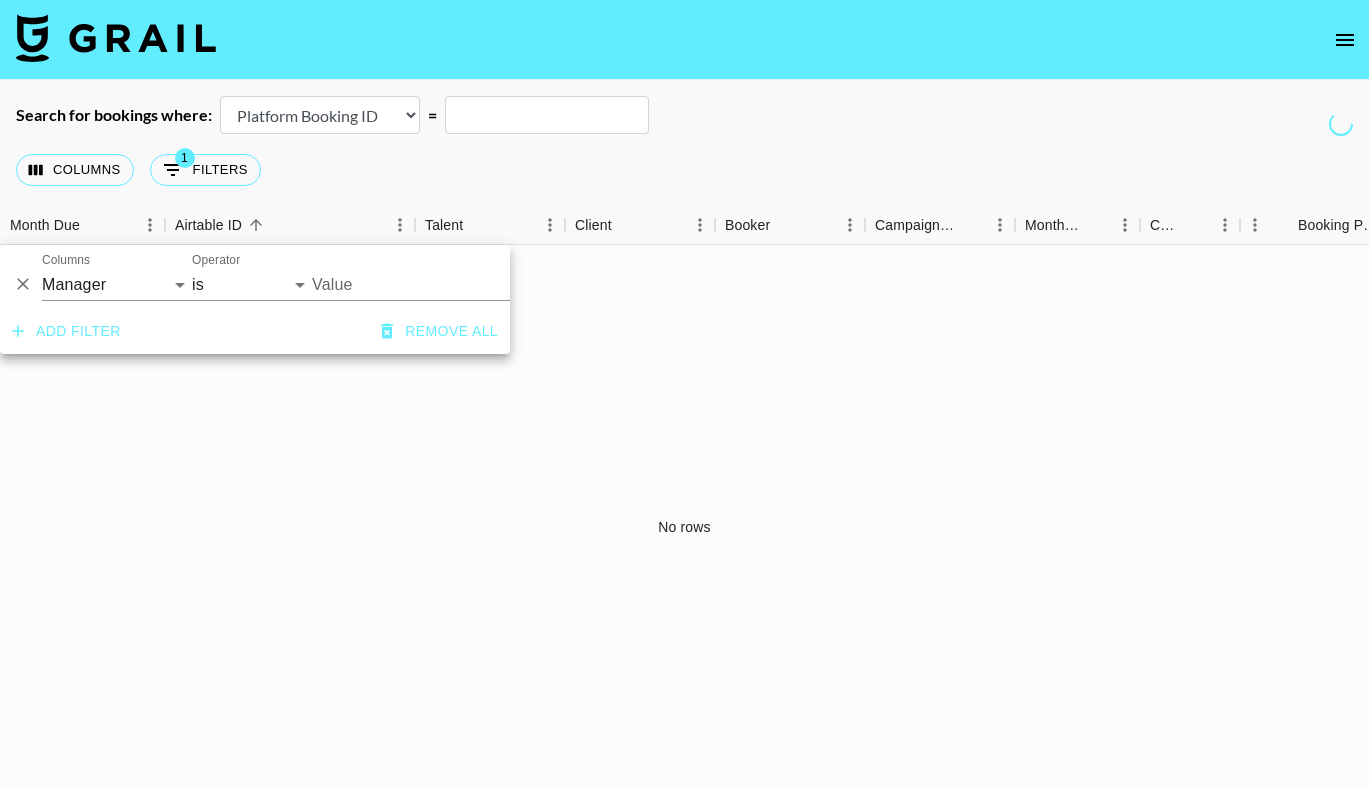 type on "aicha.bah@grail-talent.com" 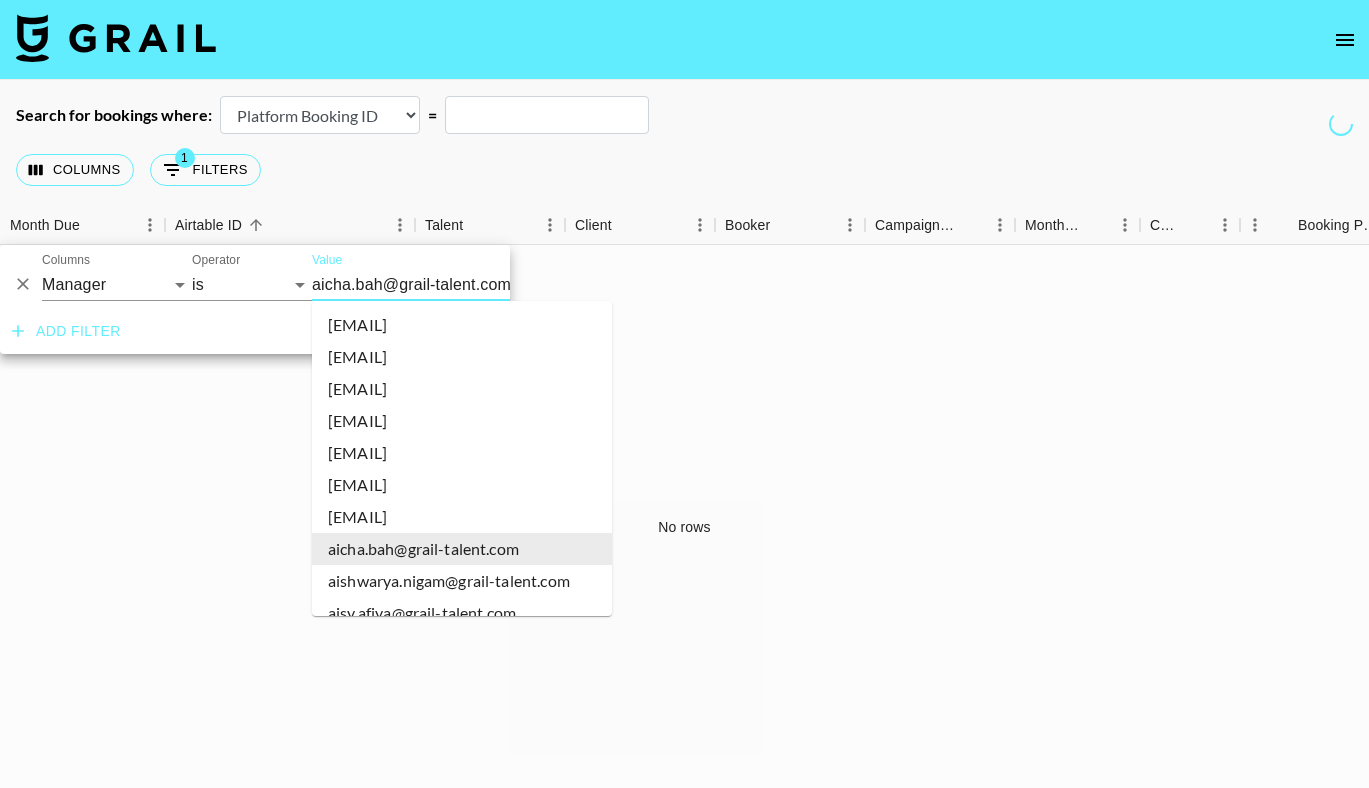 click on "aicha.bah@grail-talent.com" at bounding box center [434, 284] 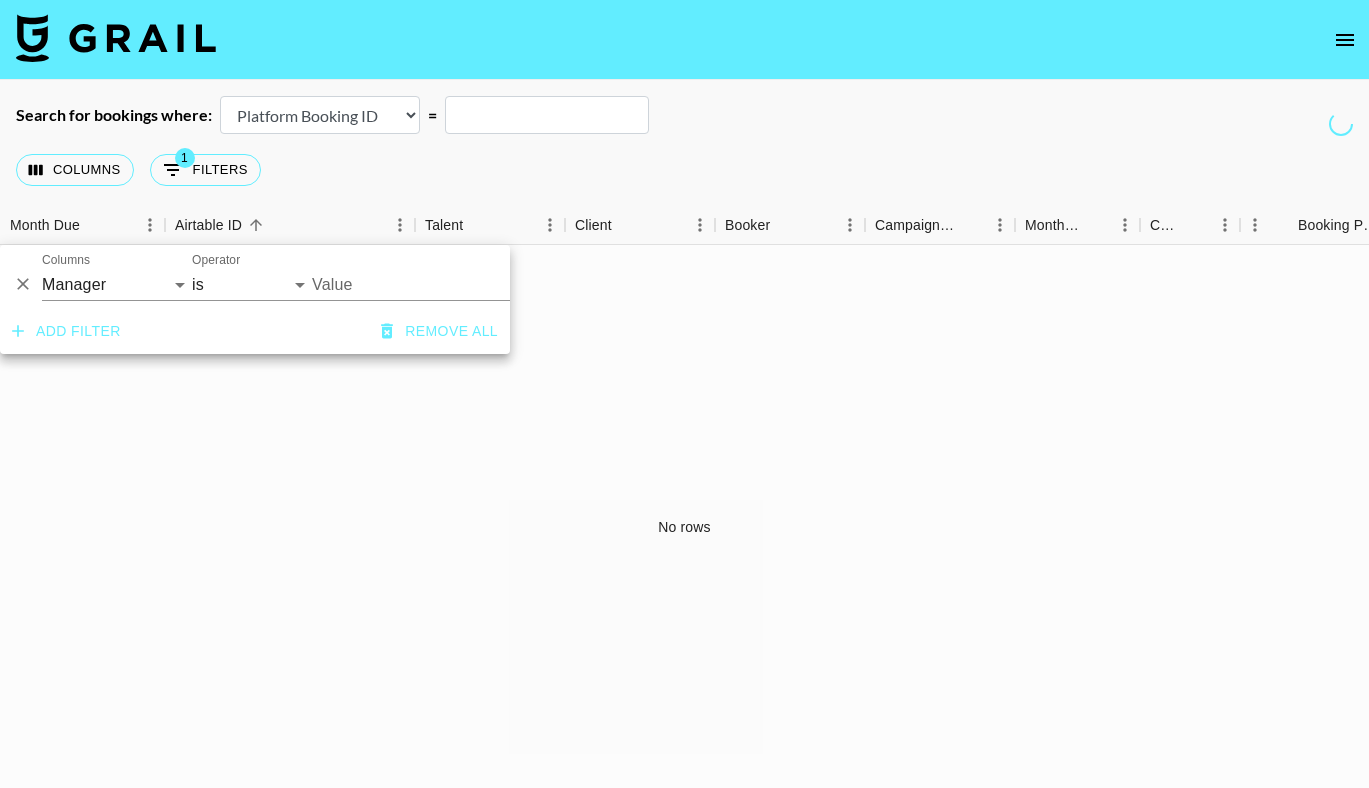 type on "aicha.bah@grail-talent.com" 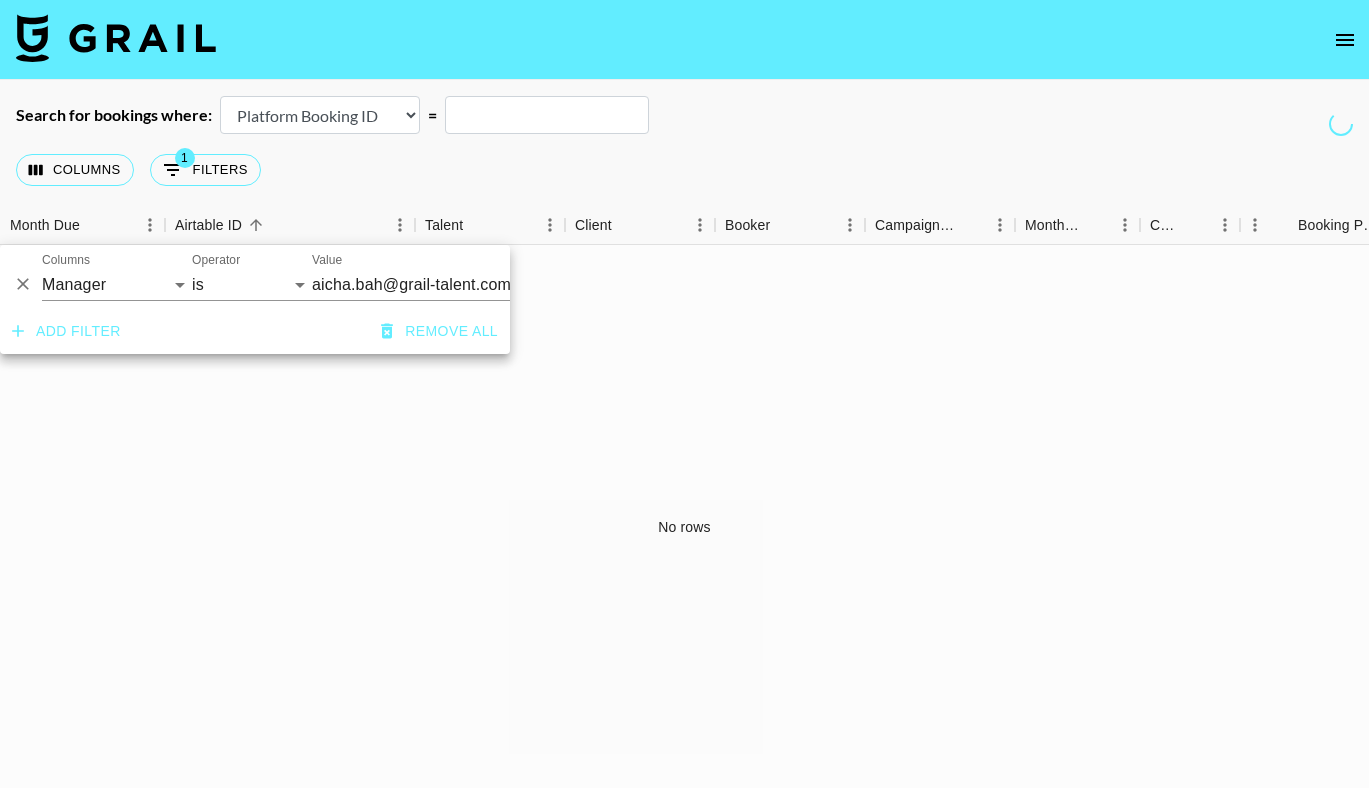 click on "No rows" at bounding box center [684, 527] 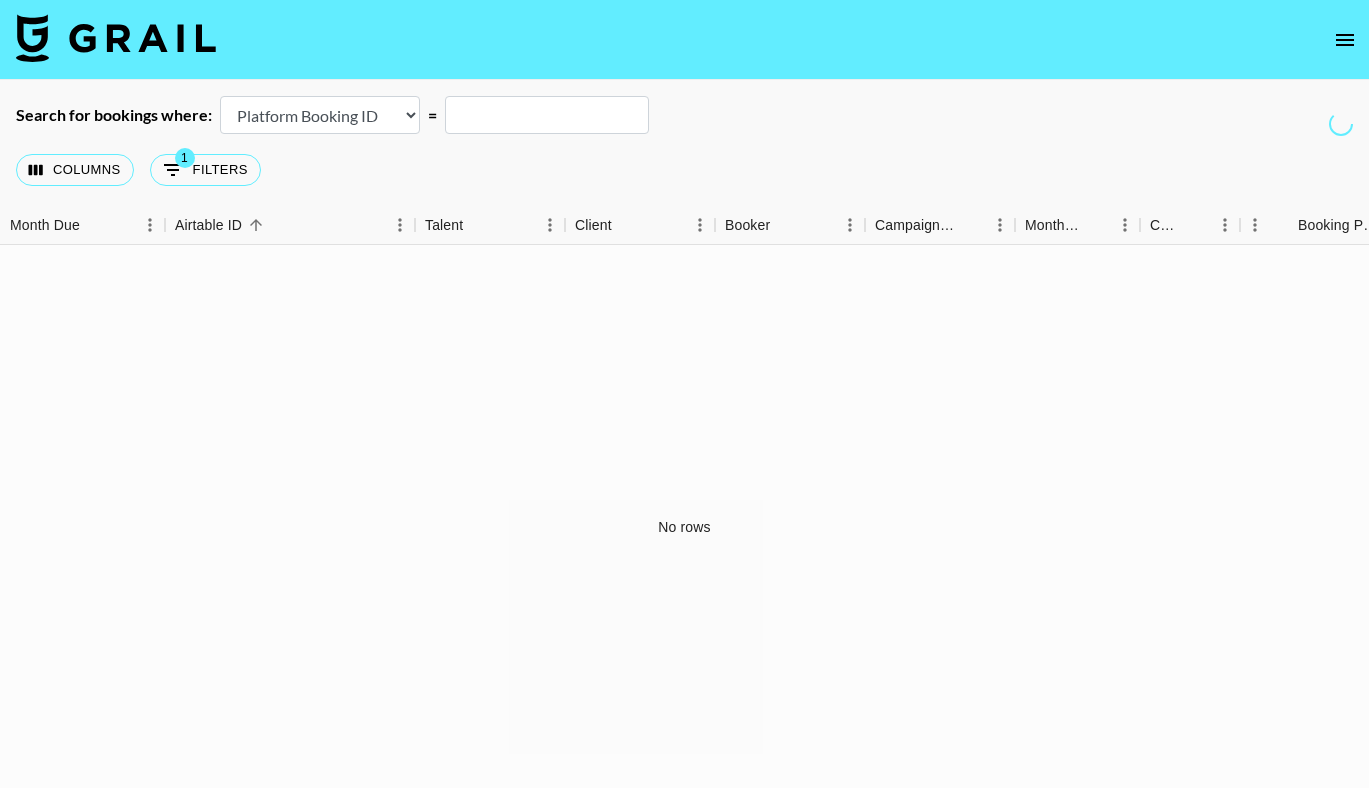 click on "[SEARCH] [BOOKINGS] [WHERE]: [AIRTABLE] [BOOKING] [ID] [PLATFORM] [BOOKING] [ID] [PLATFORM] [CAMPAIGN] [ID] = [COLUMNS] [FILTERS] + [BOOKING] [MONTH] [DUE] [AIRTABLE] [ID] [TALENT] [CLIENT] [BOOKER] [CAMPAIGN] ([TYPE]) [MONTH] [DUE] [CURRENCY] [BOOKING] [PRICE] [EXPENSES]: [REMOVE] [COMMISSION]? [COMMISSION] [STATUS] [NO] [ROWS] v [VERSION] [ACTIVE] [FILTER] [MANAGER]
is
[ID]" at bounding box center (684, 421) 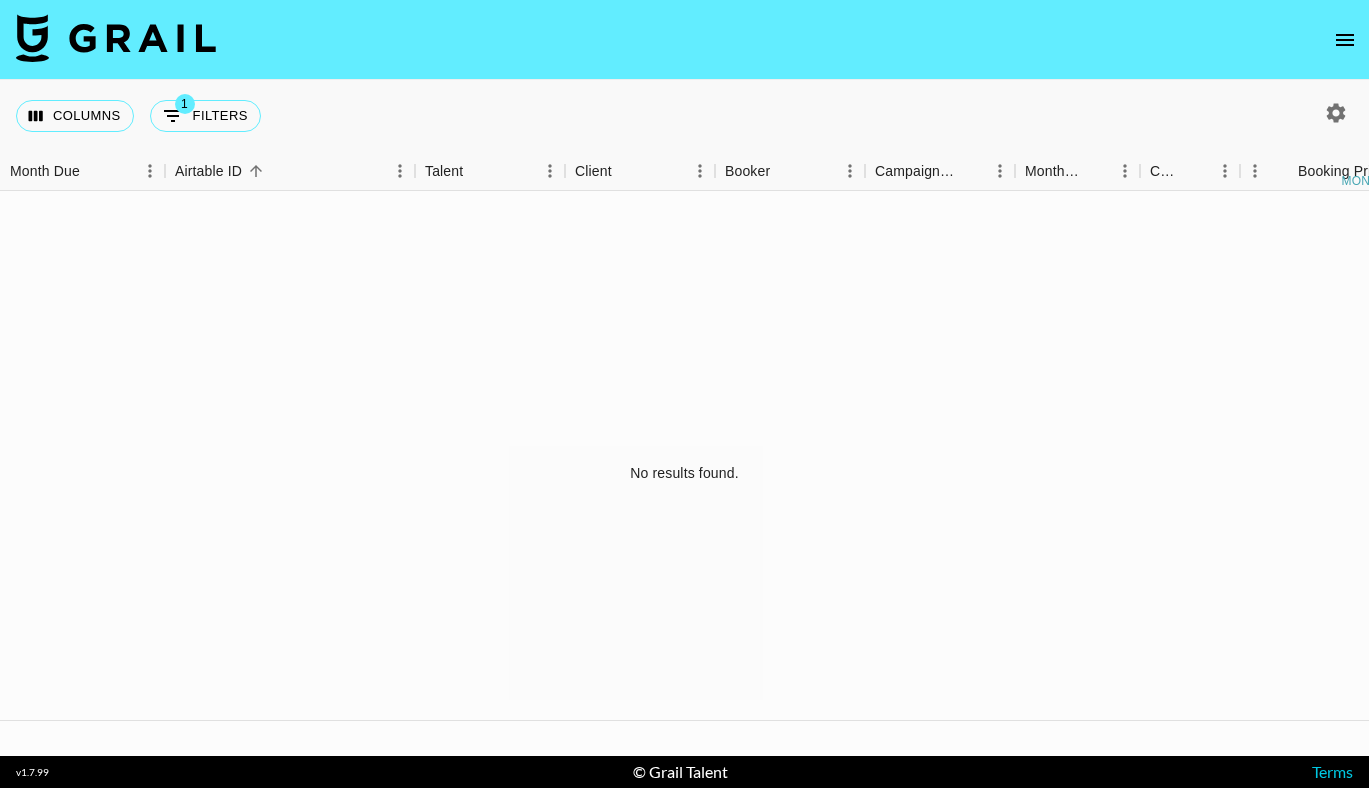 click 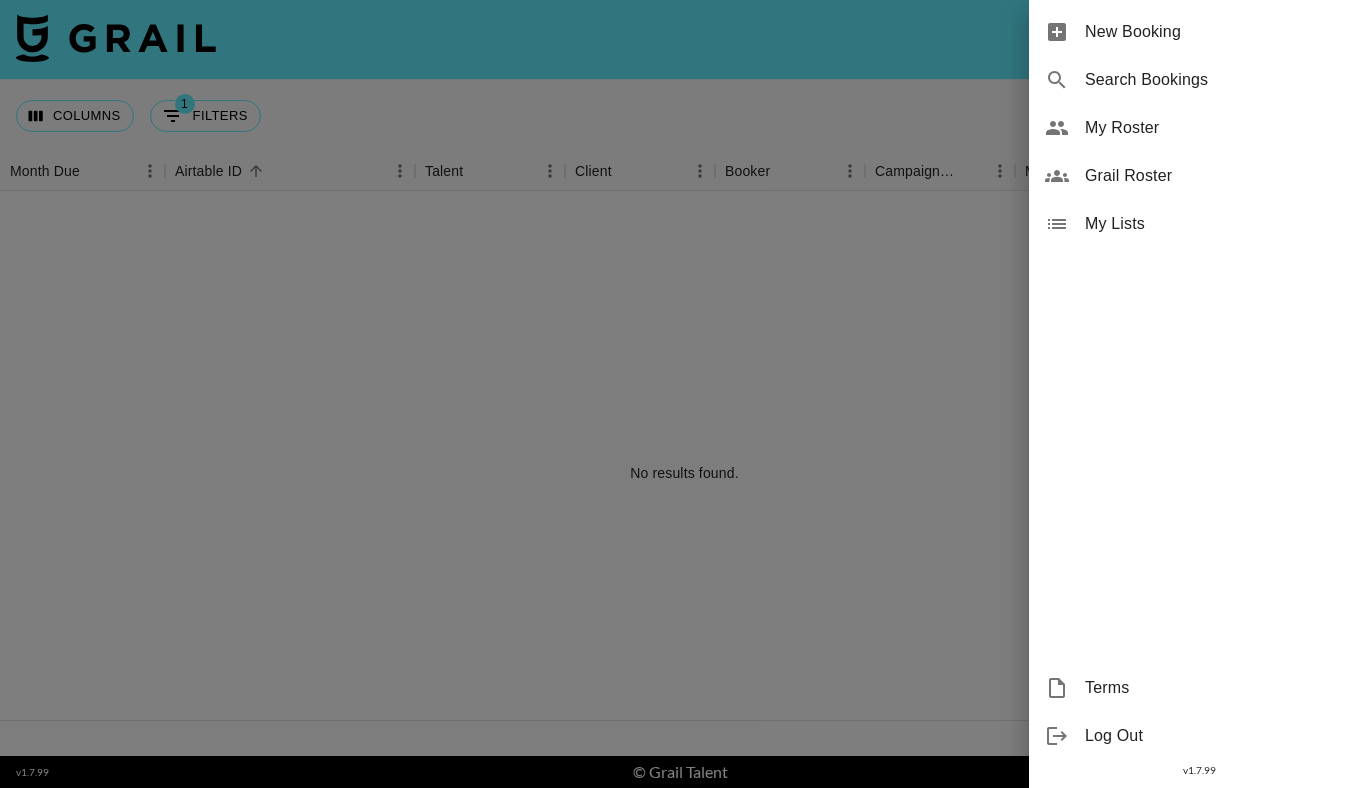 click at bounding box center (684, 394) 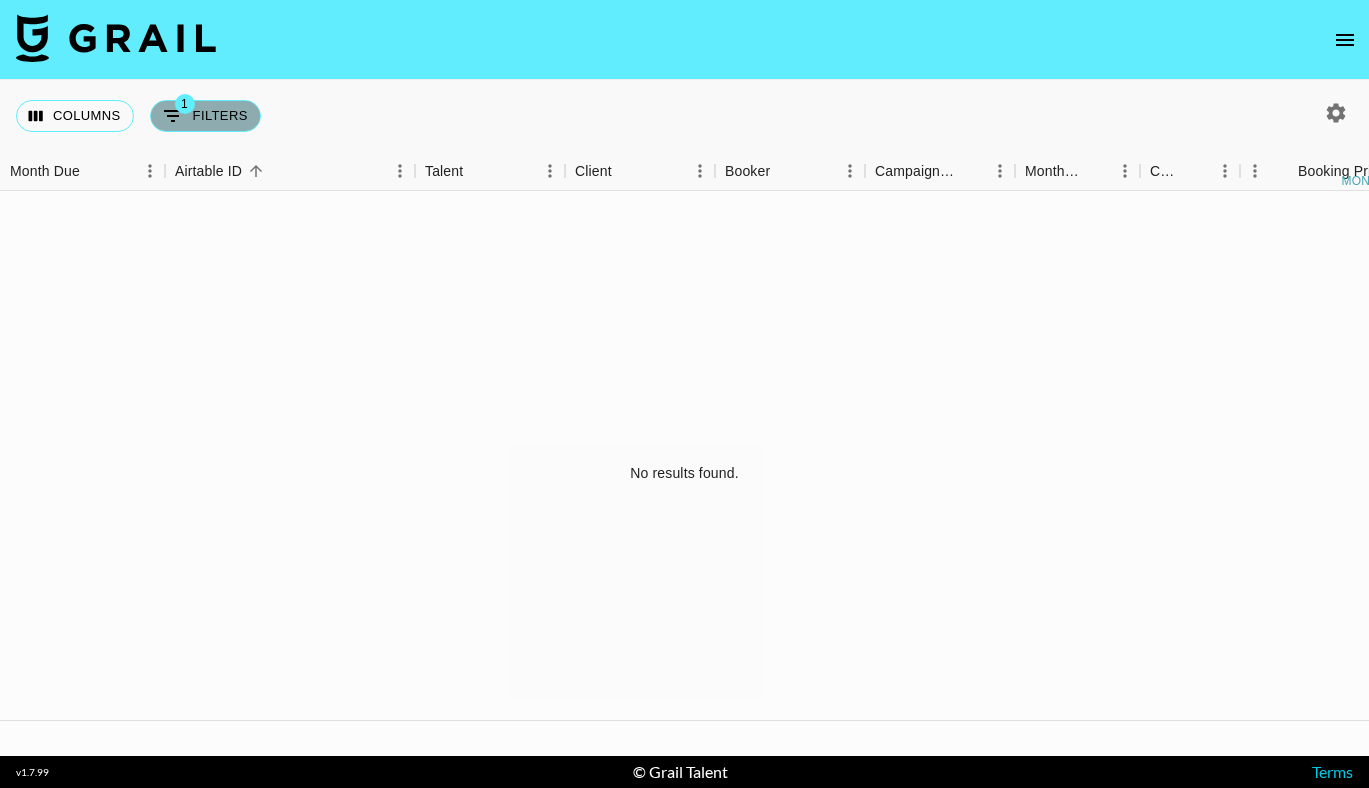 click on "1" at bounding box center (185, 104) 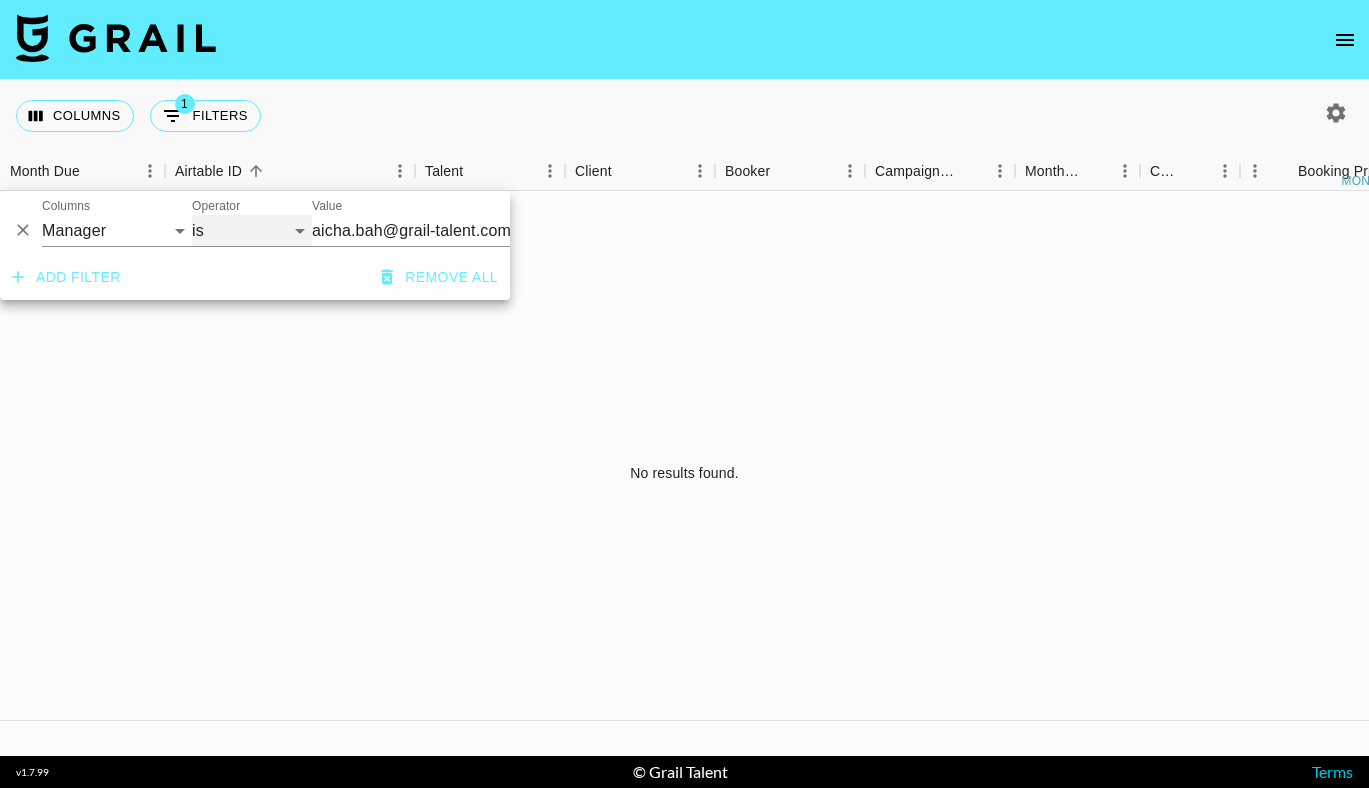 click on "is is not is any of is not any of" at bounding box center (252, 231) 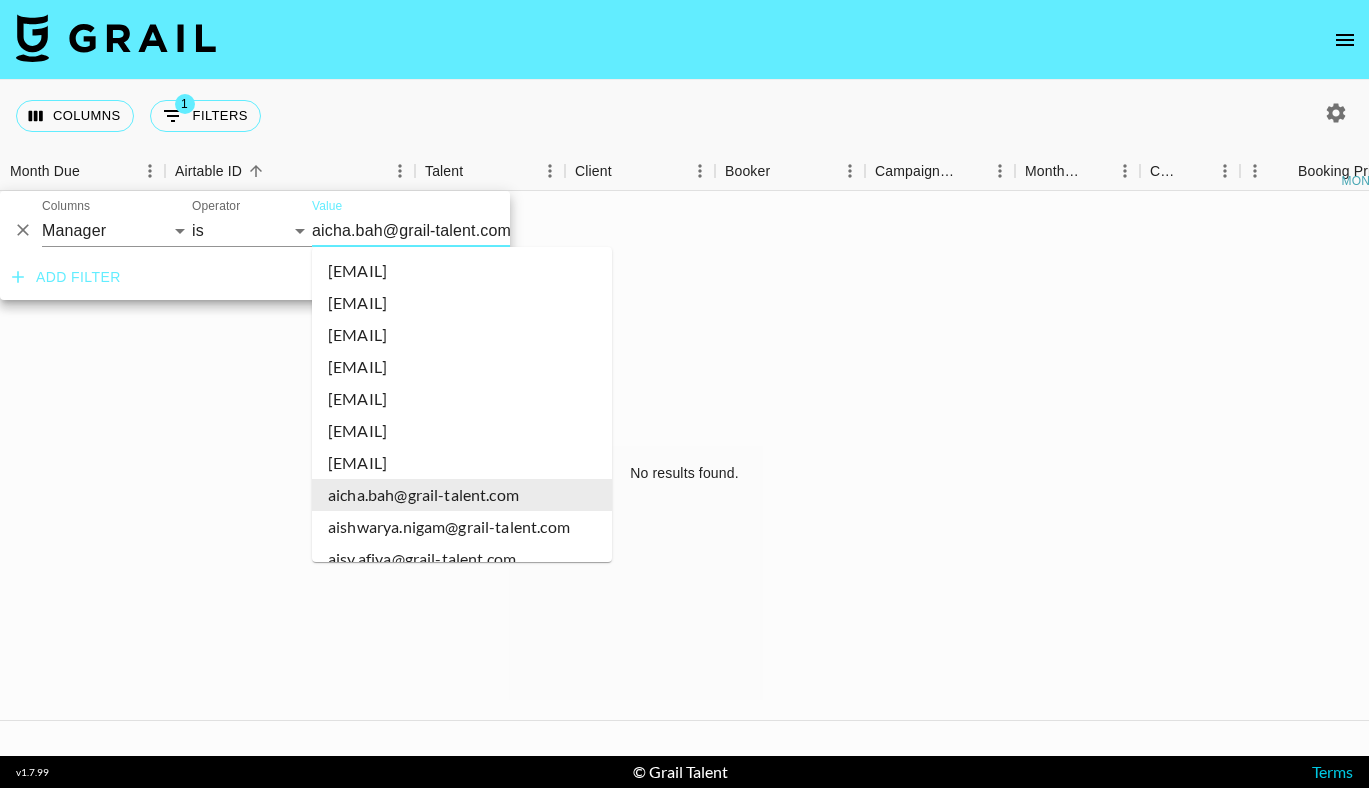 click on "aicha.bah@grail-talent.com" at bounding box center (434, 230) 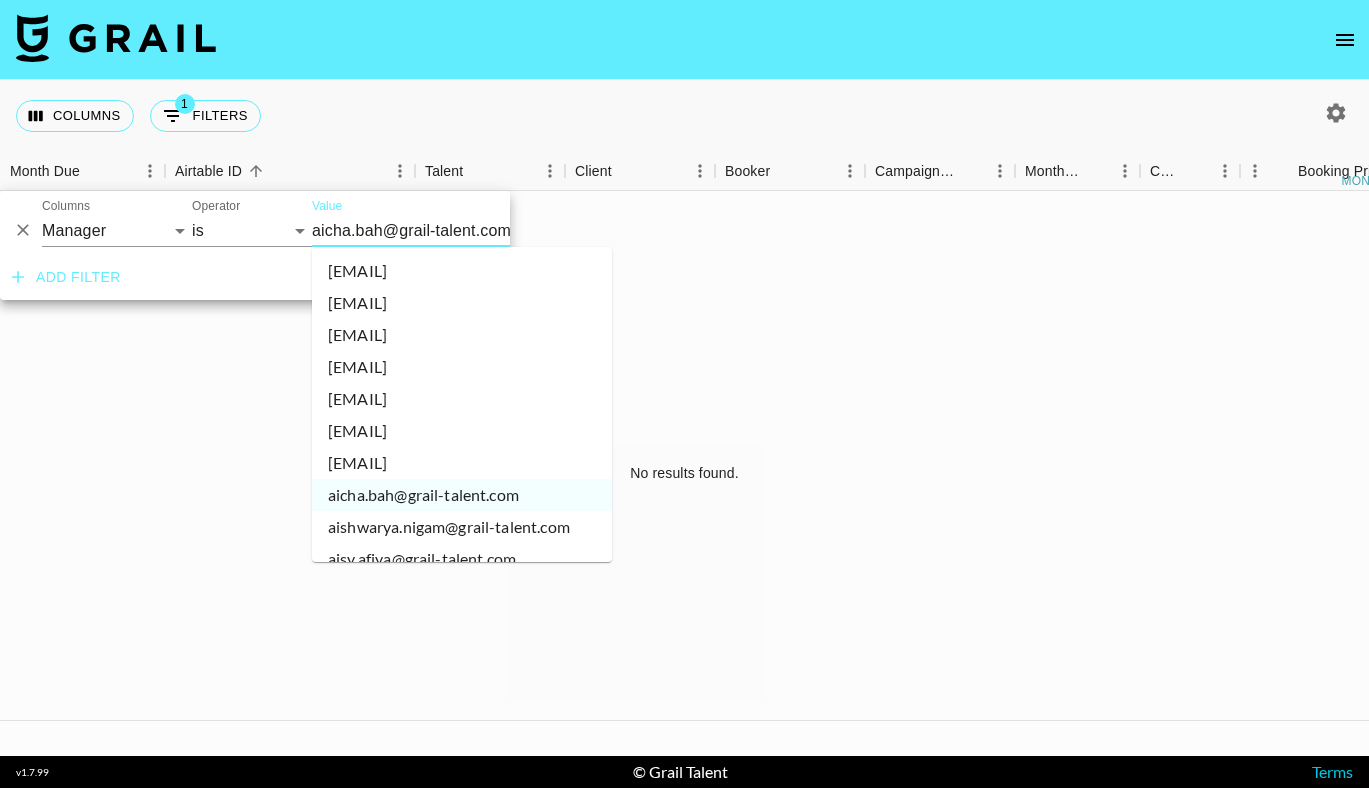 click on "[EMAIL]" at bounding box center (462, 271) 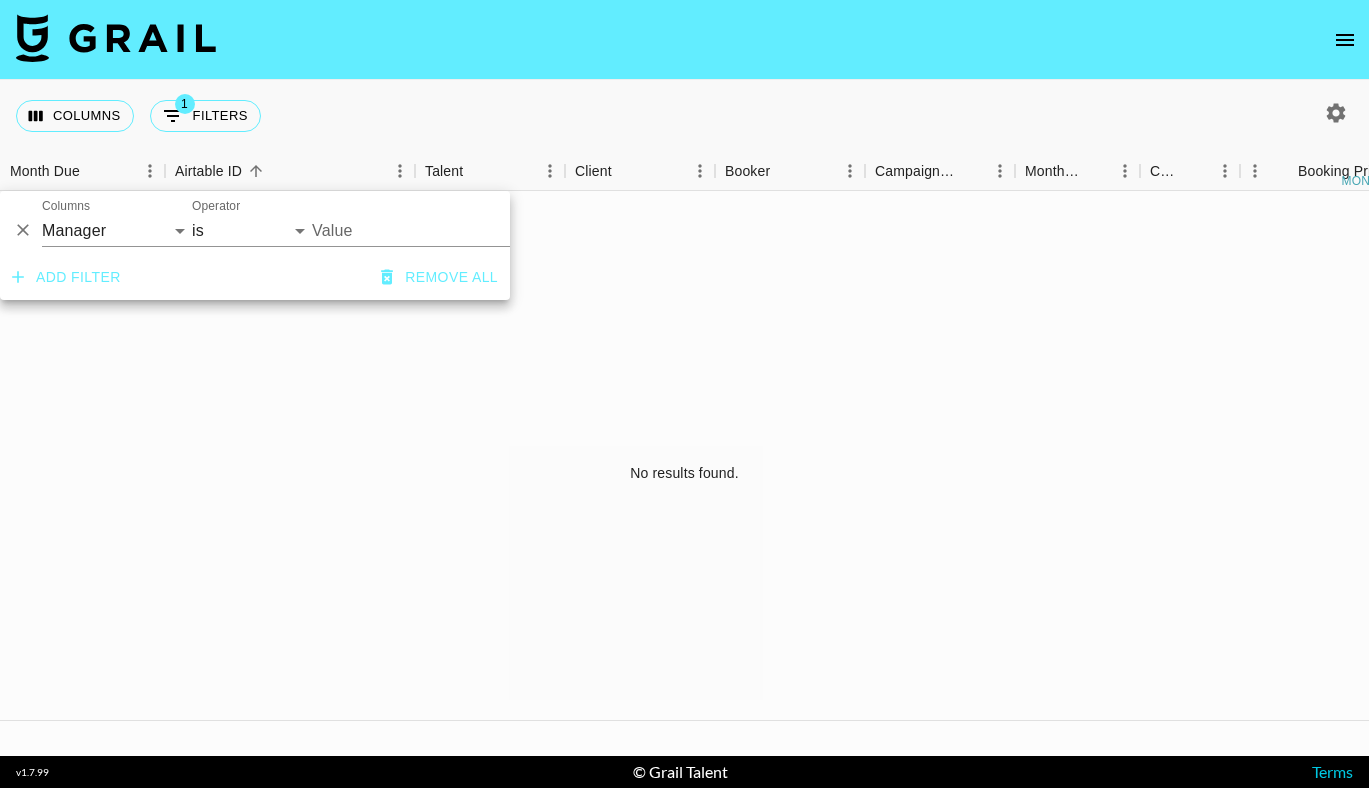type on "[EMAIL]" 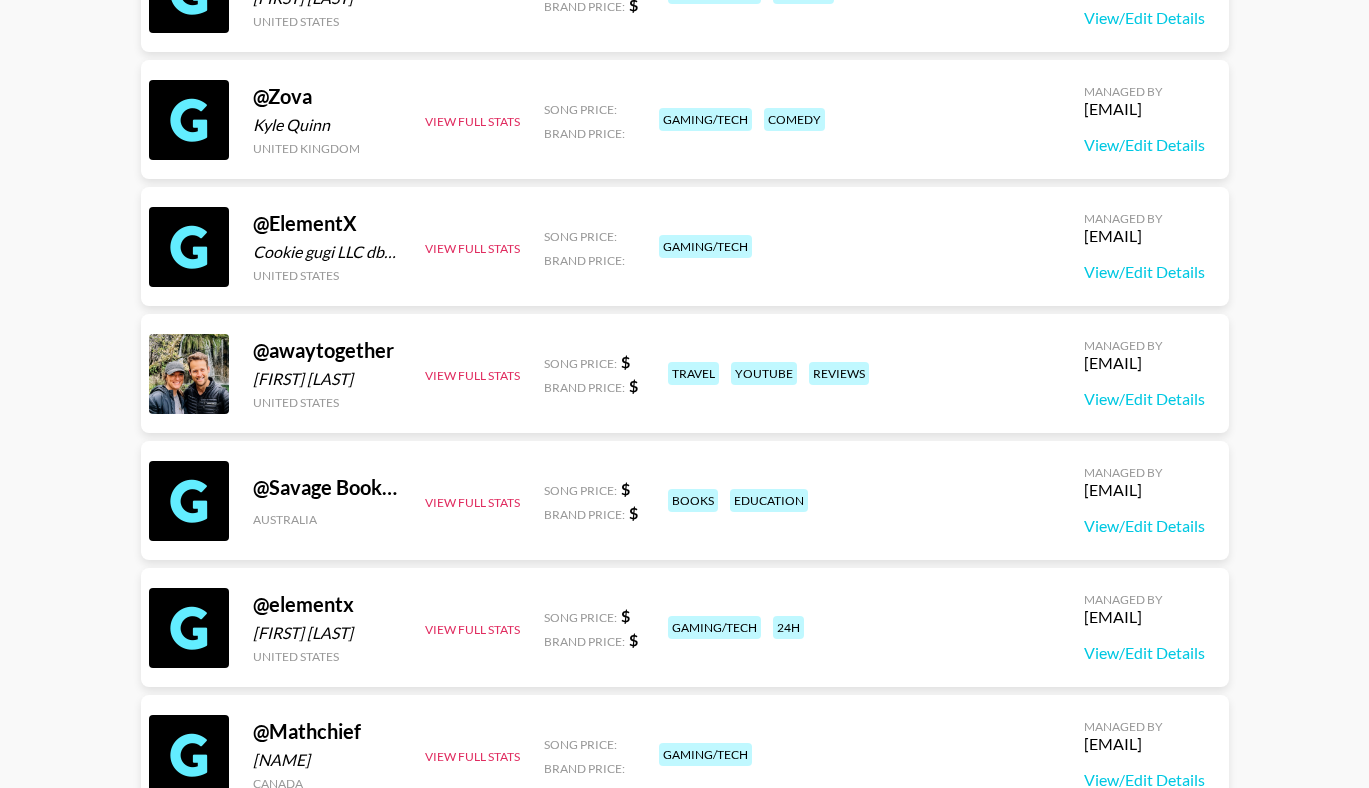 scroll, scrollTop: 0, scrollLeft: 0, axis: both 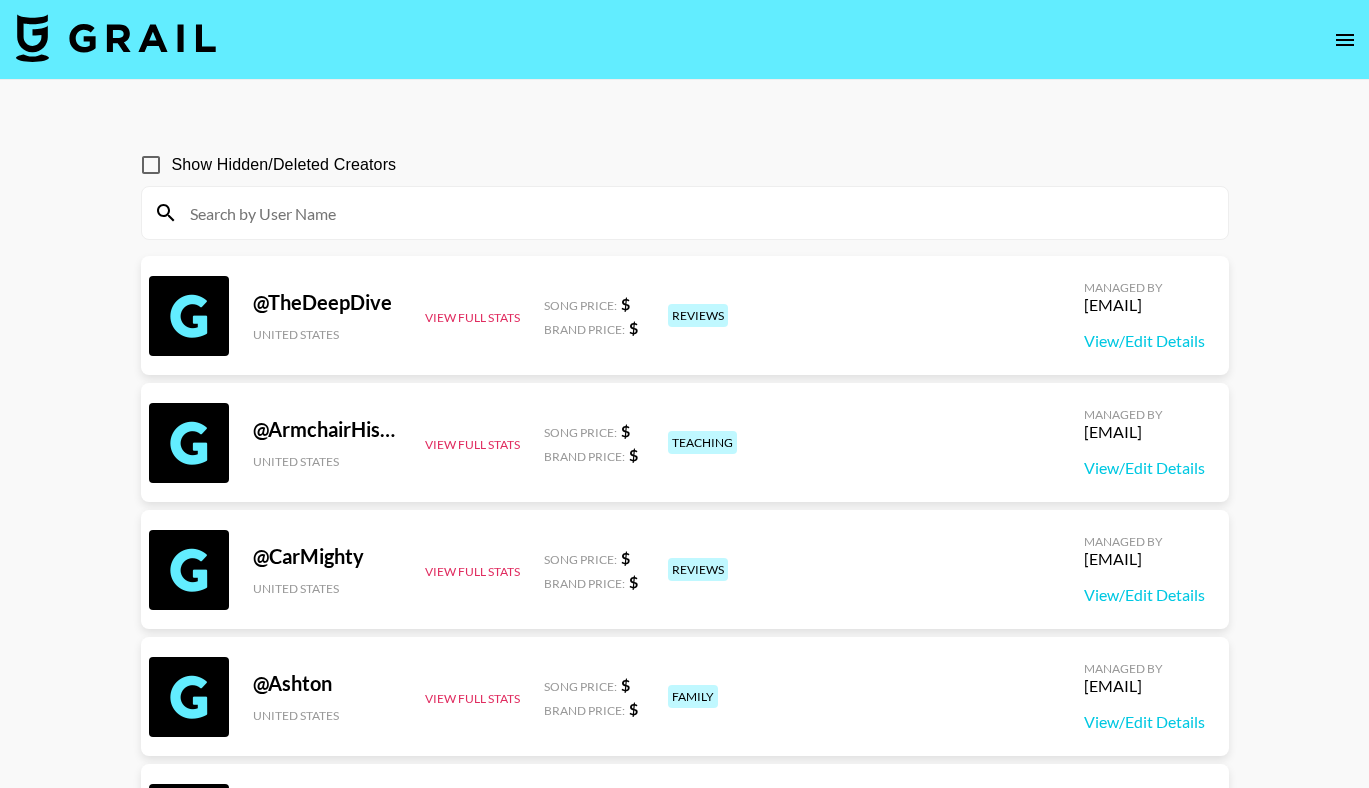 click at bounding box center (697, 213) 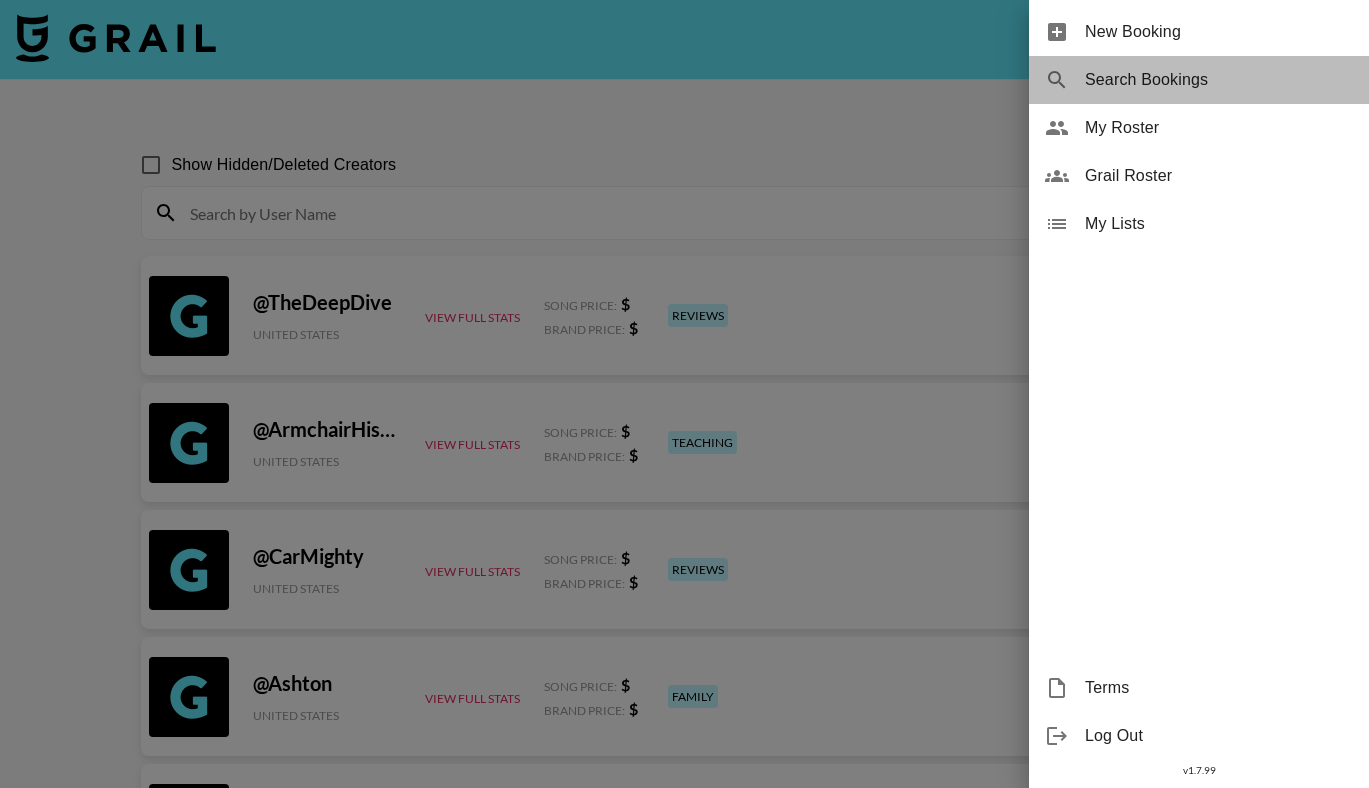 click on "Search Bookings" at bounding box center [1219, 80] 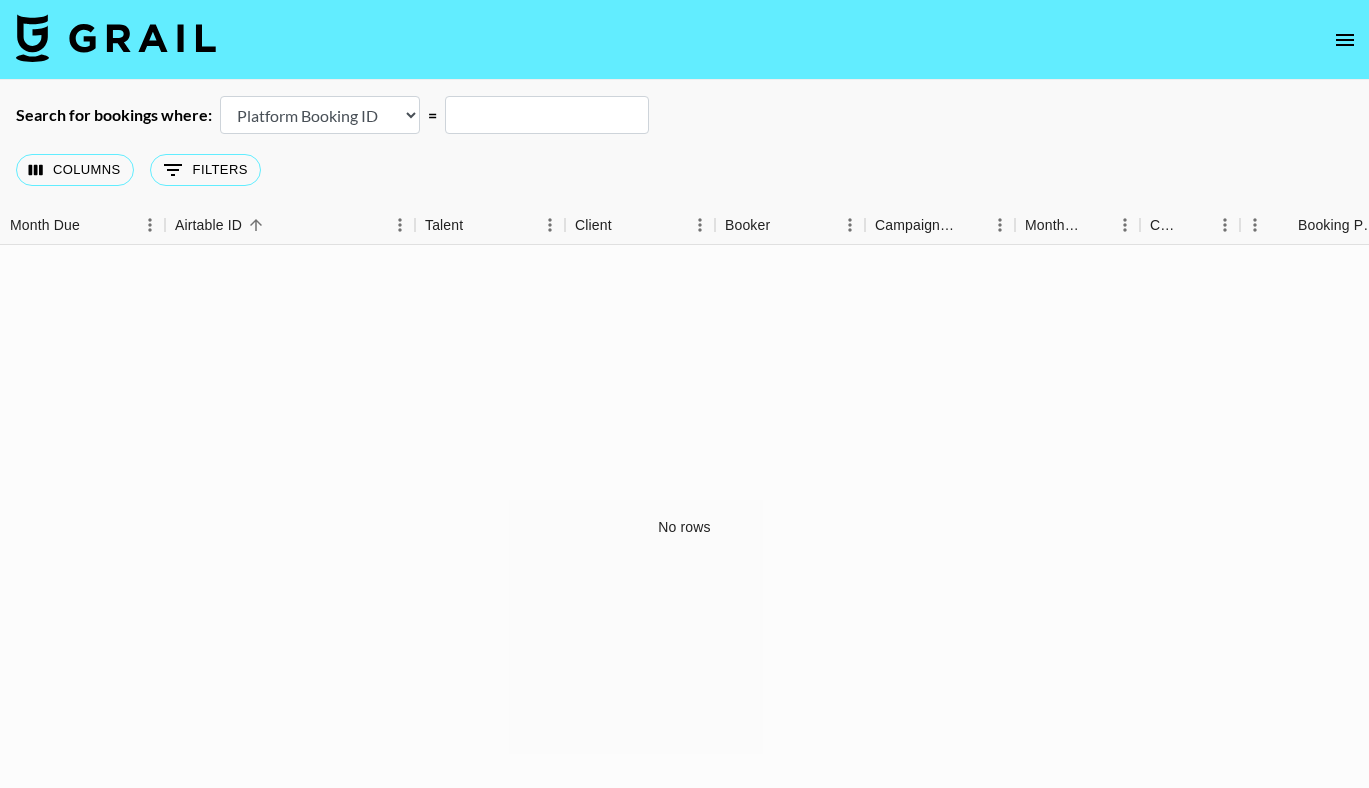 click at bounding box center [547, 115] 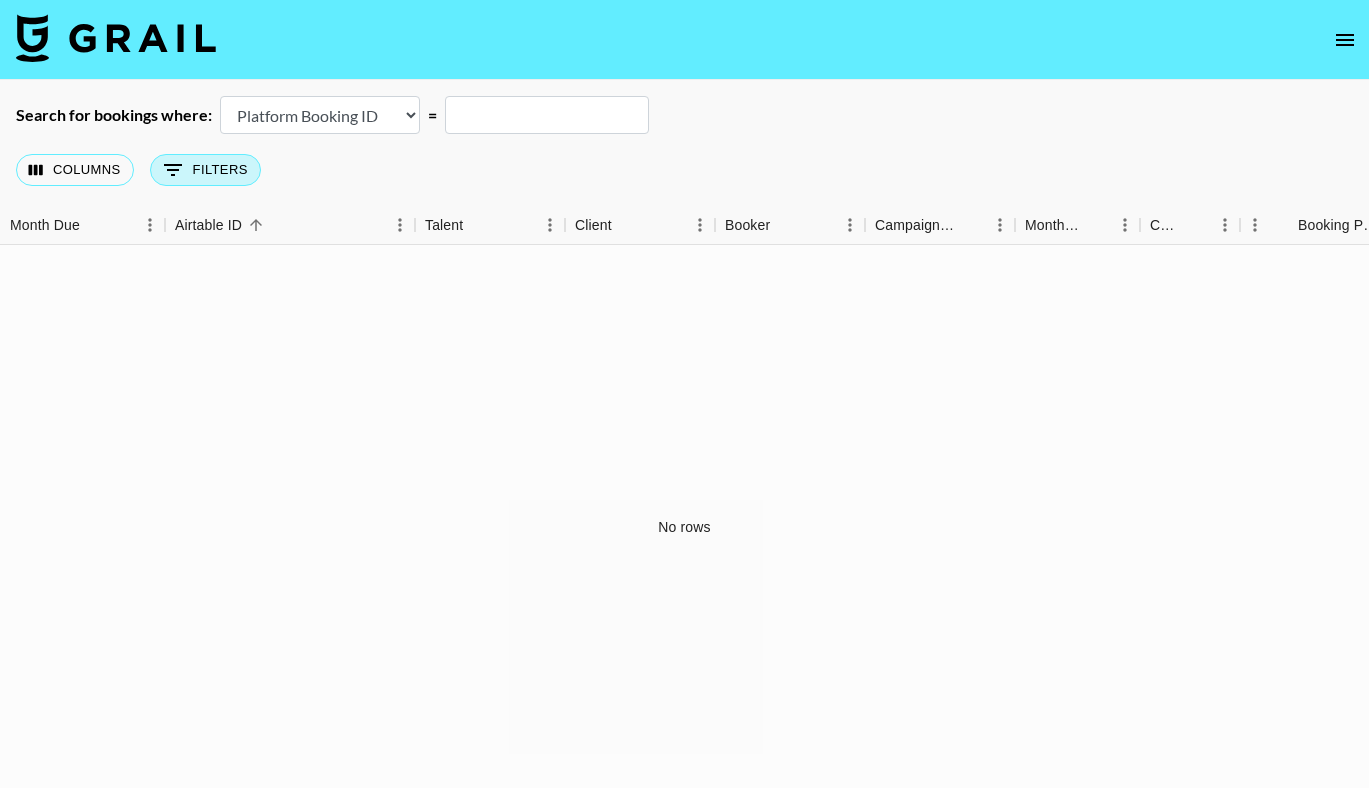 click on "0 Filters" at bounding box center [205, 170] 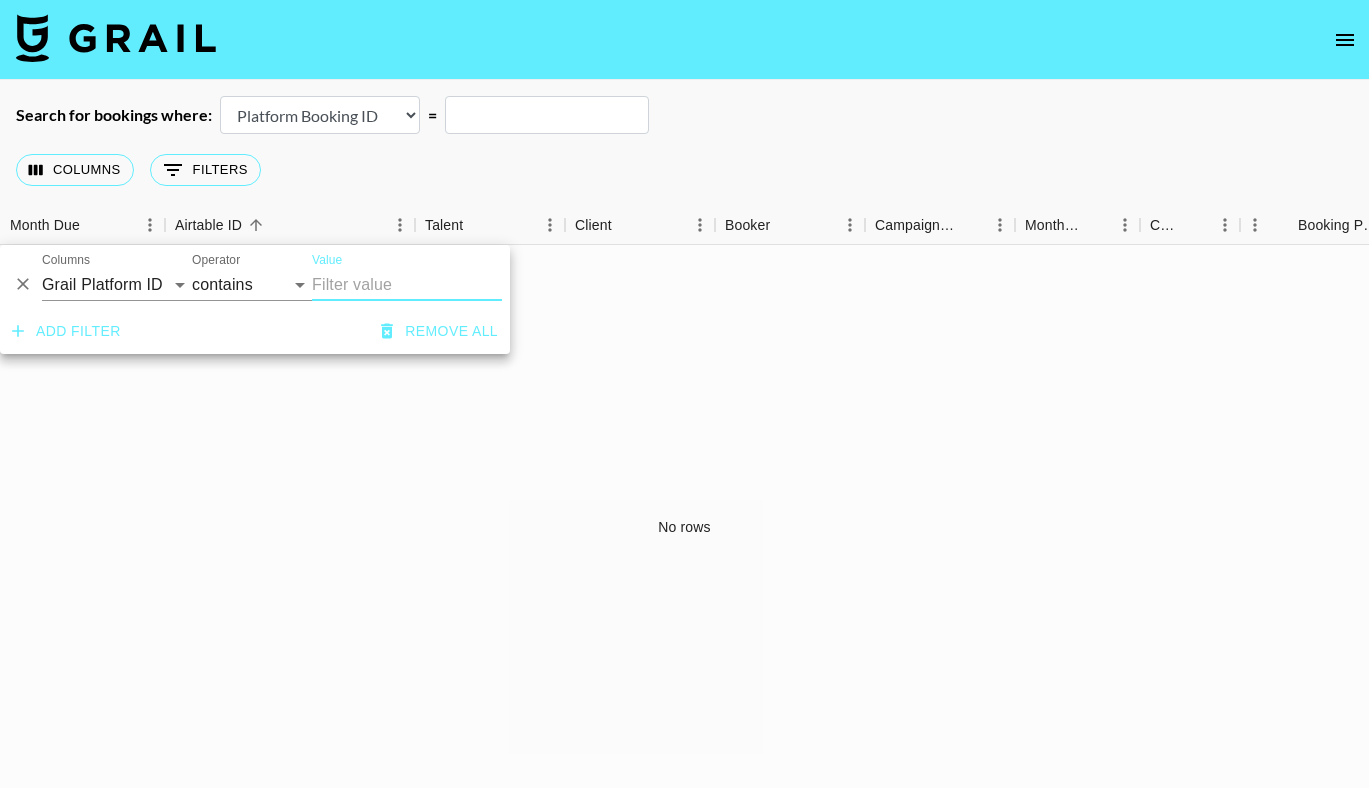 click on "Value" at bounding box center [407, 285] 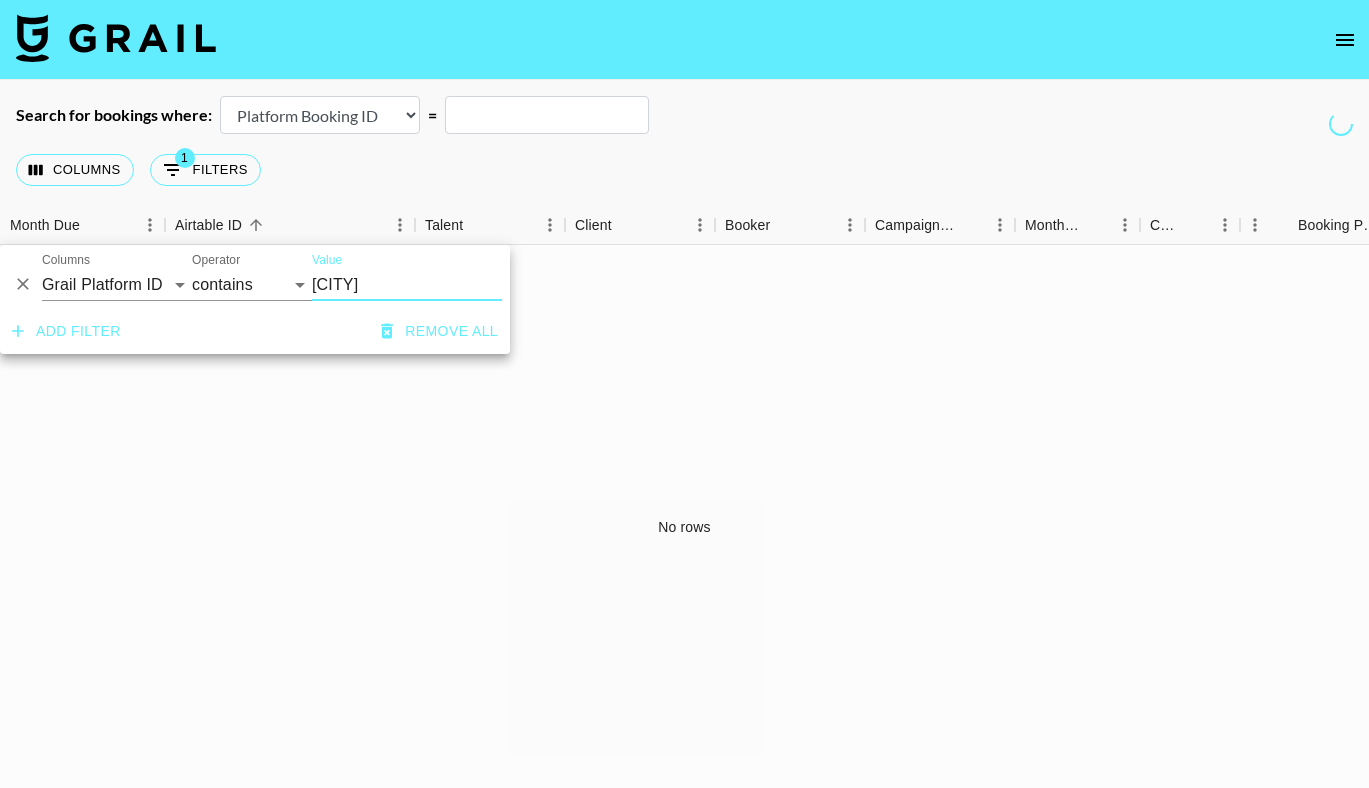drag, startPoint x: 423, startPoint y: 287, endPoint x: 309, endPoint y: 279, distance: 114.28036 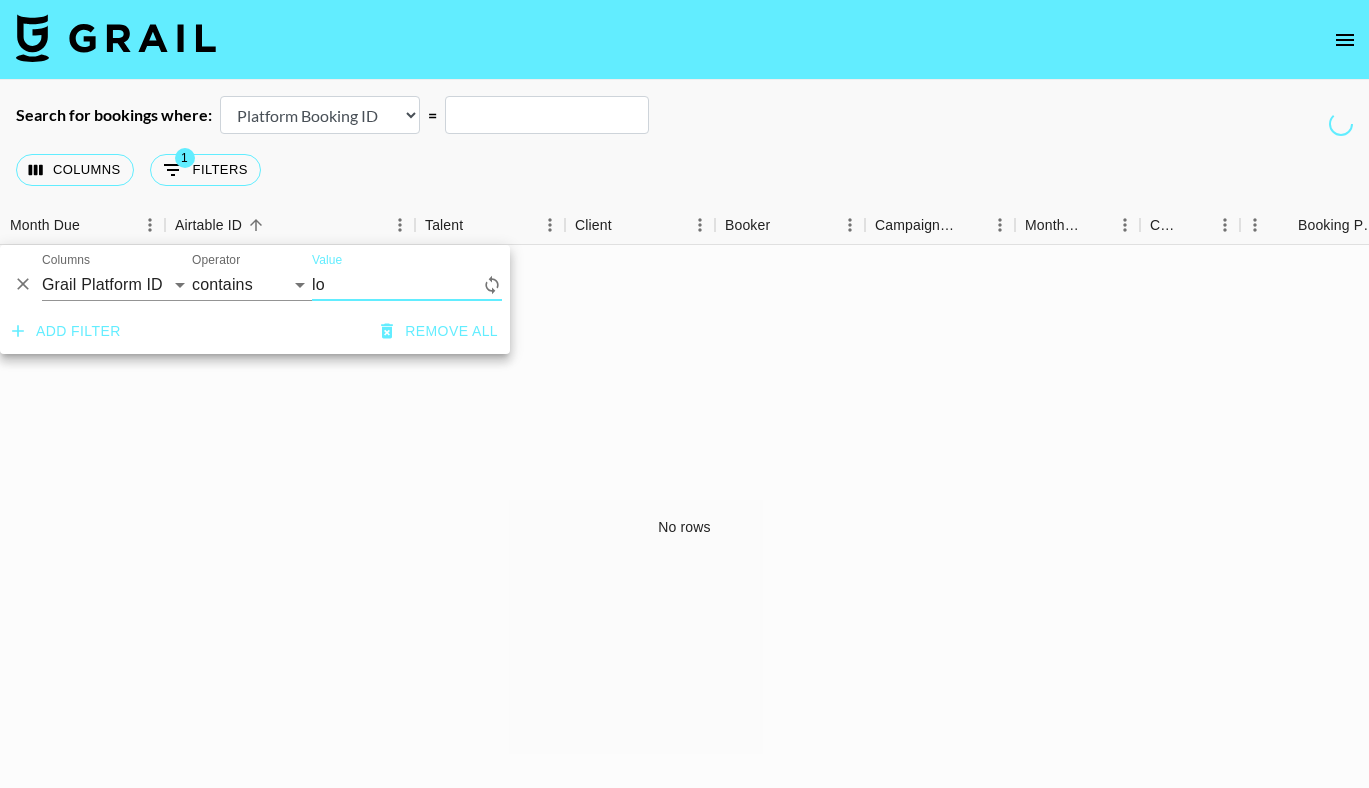 type on "l" 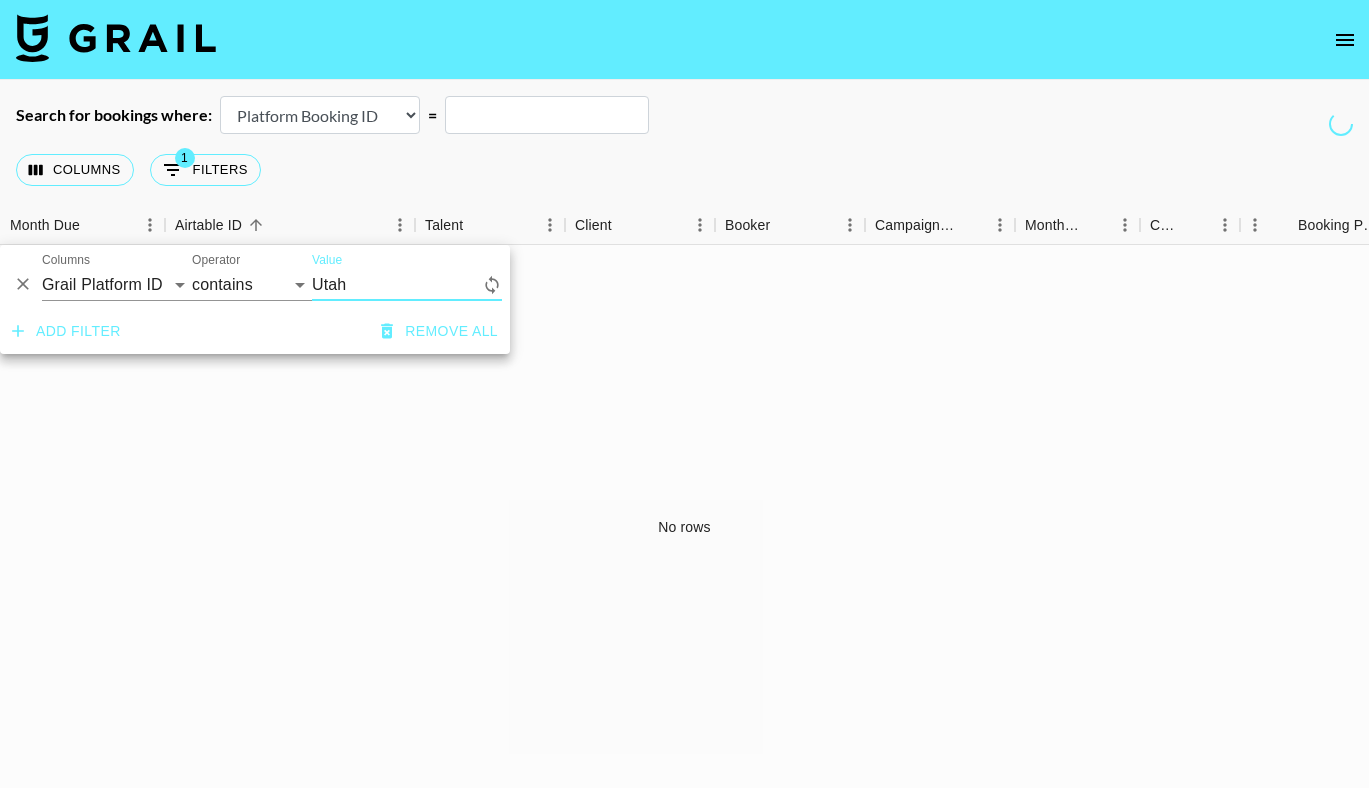 type on "Utah" 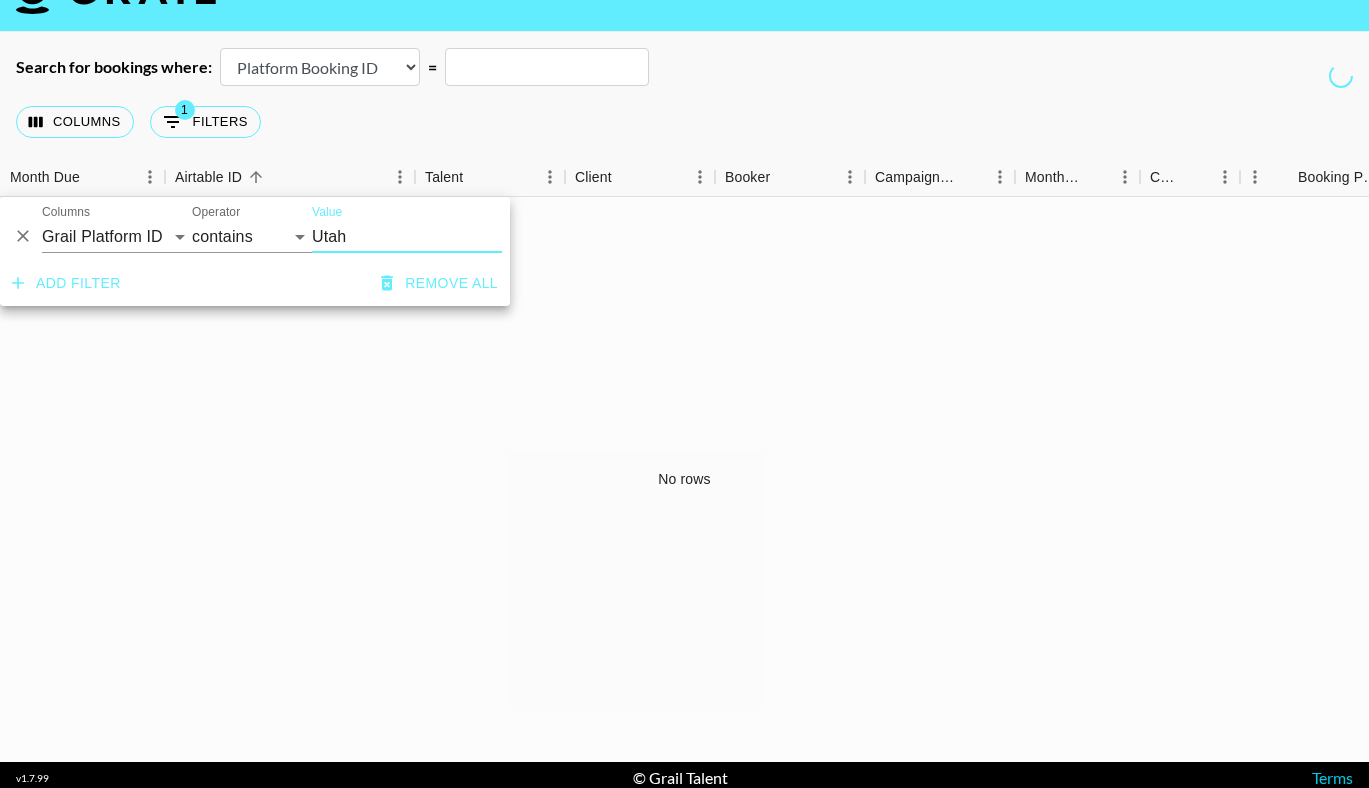 scroll, scrollTop: 54, scrollLeft: 0, axis: vertical 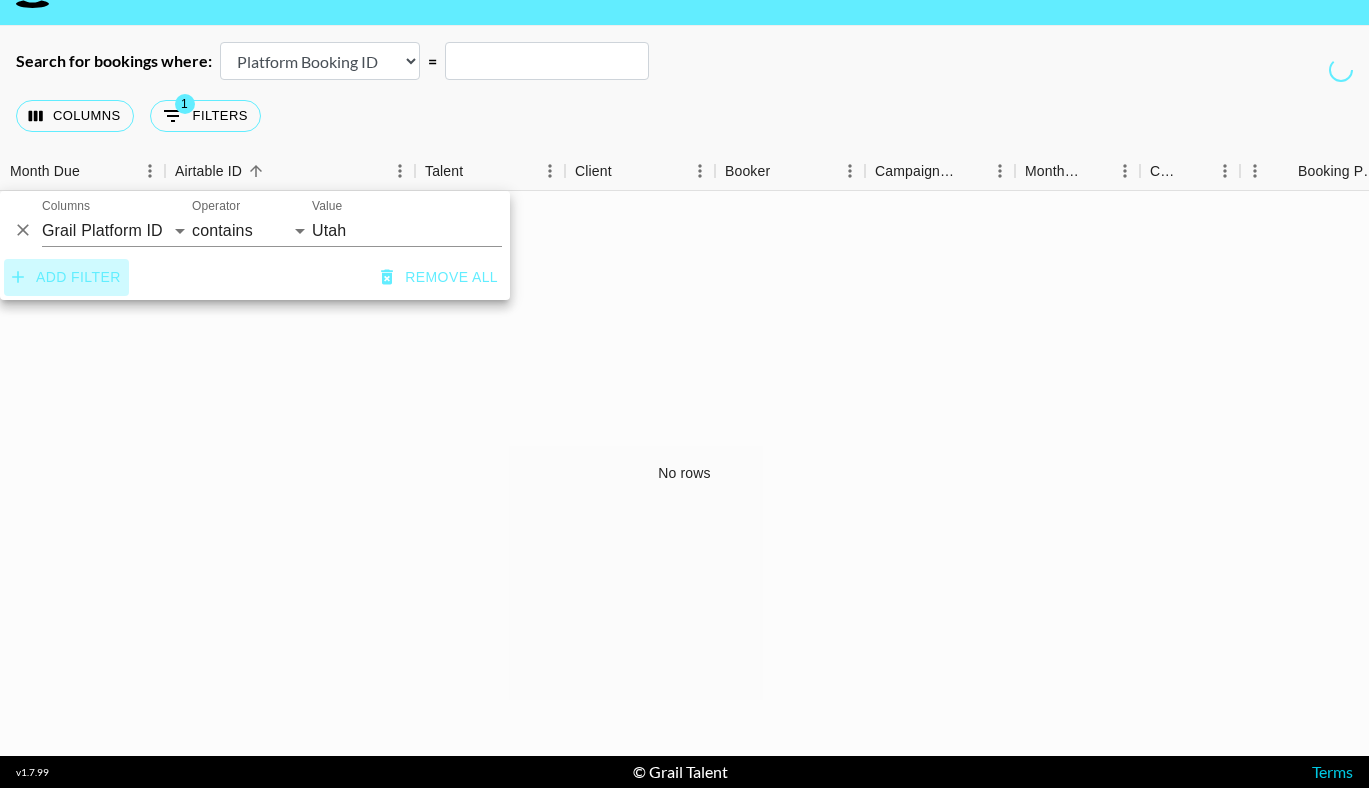 click on "Add filter" at bounding box center [66, 277] 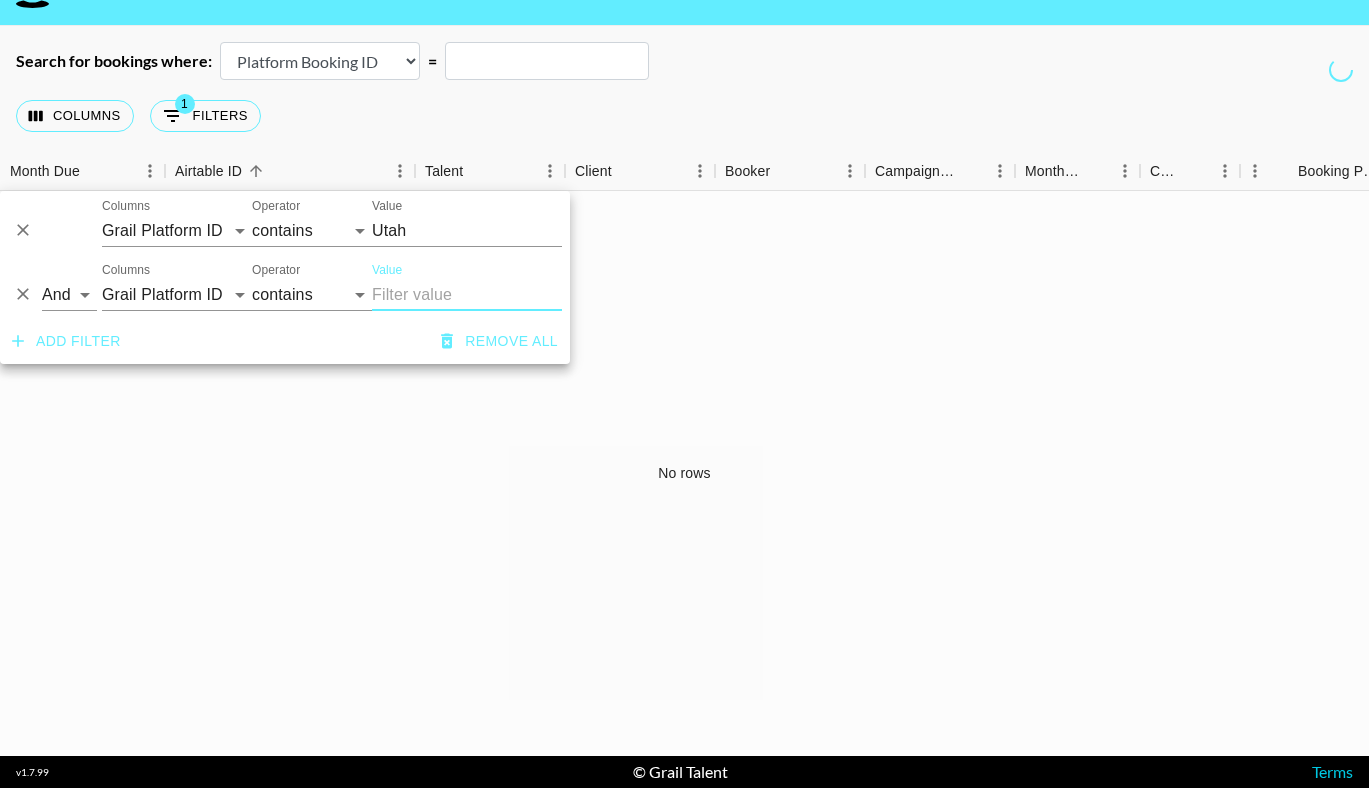 click 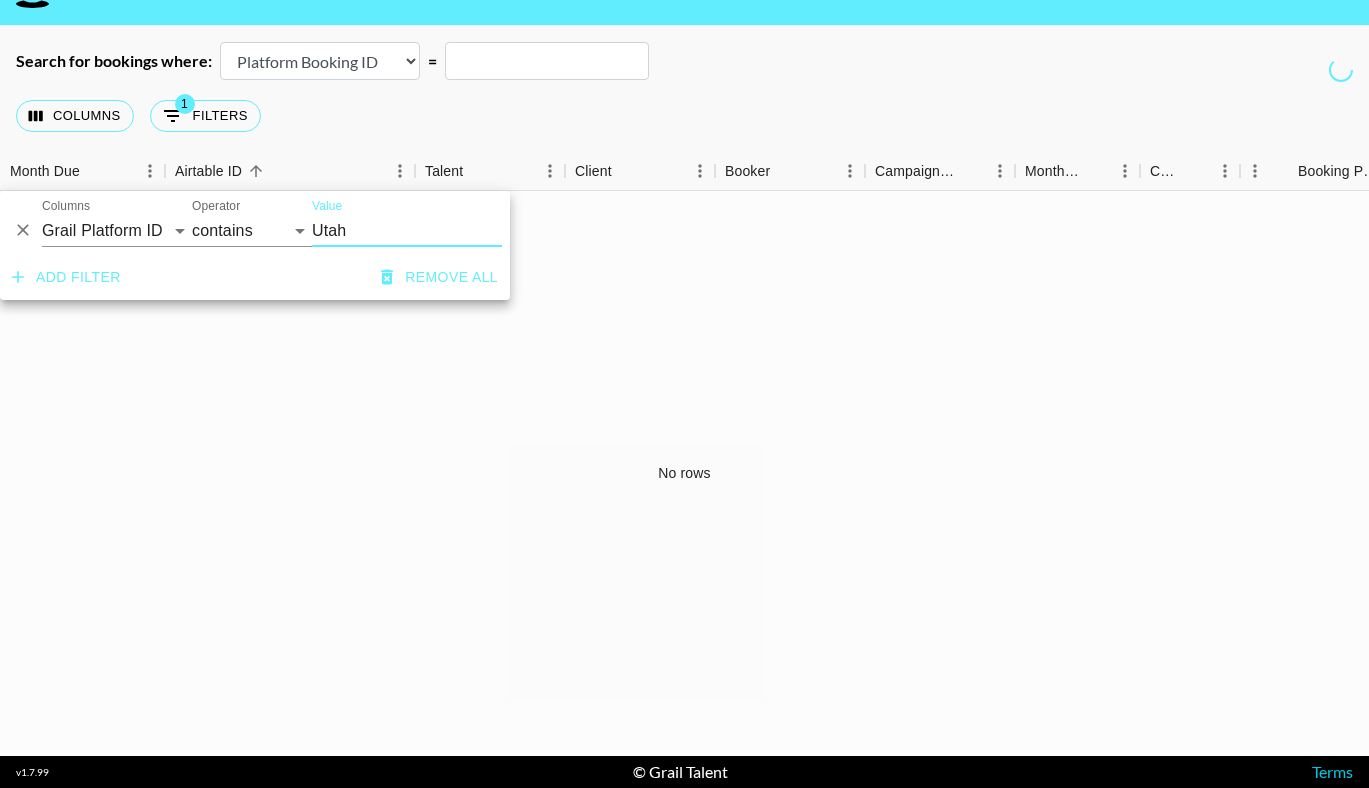 scroll, scrollTop: 0, scrollLeft: 0, axis: both 